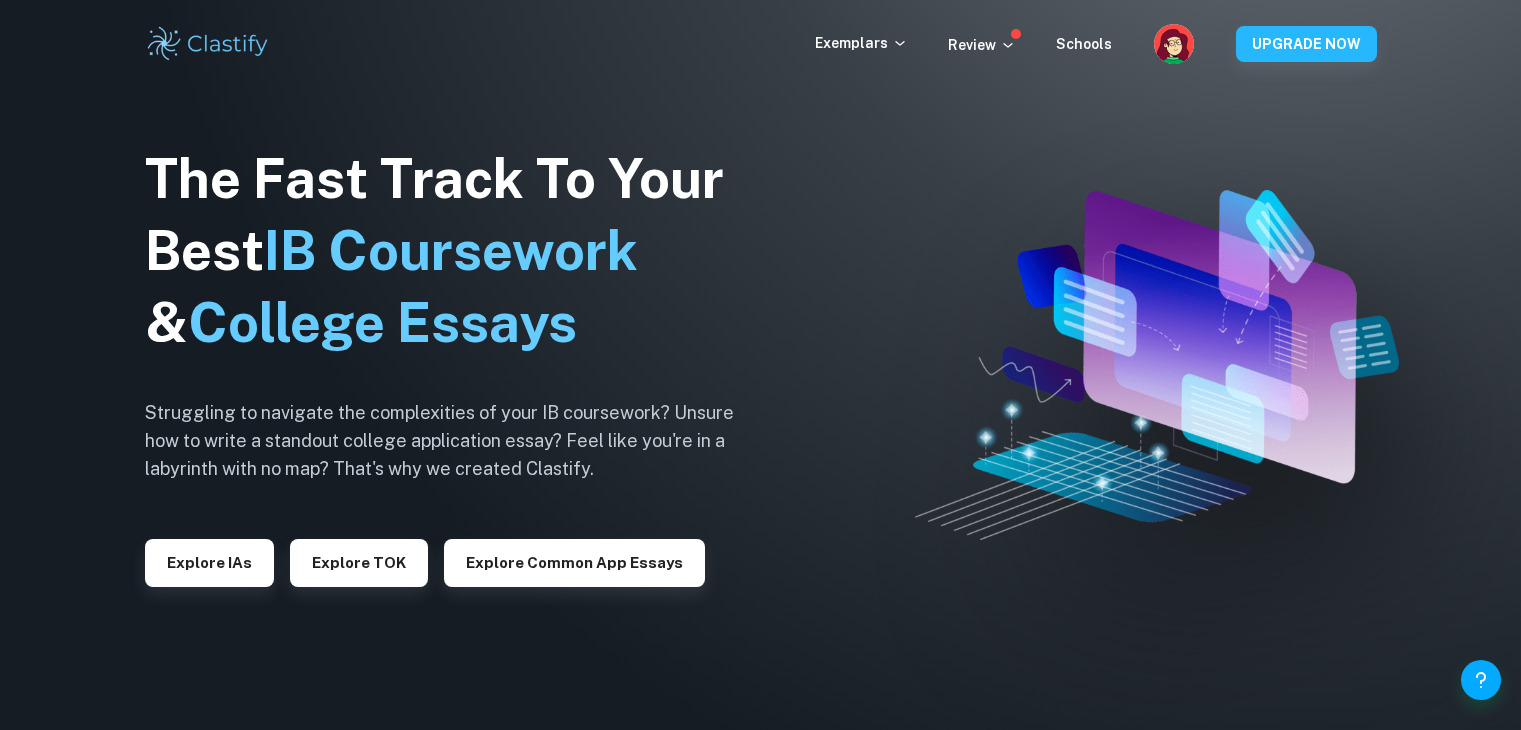 scroll, scrollTop: 0, scrollLeft: 0, axis: both 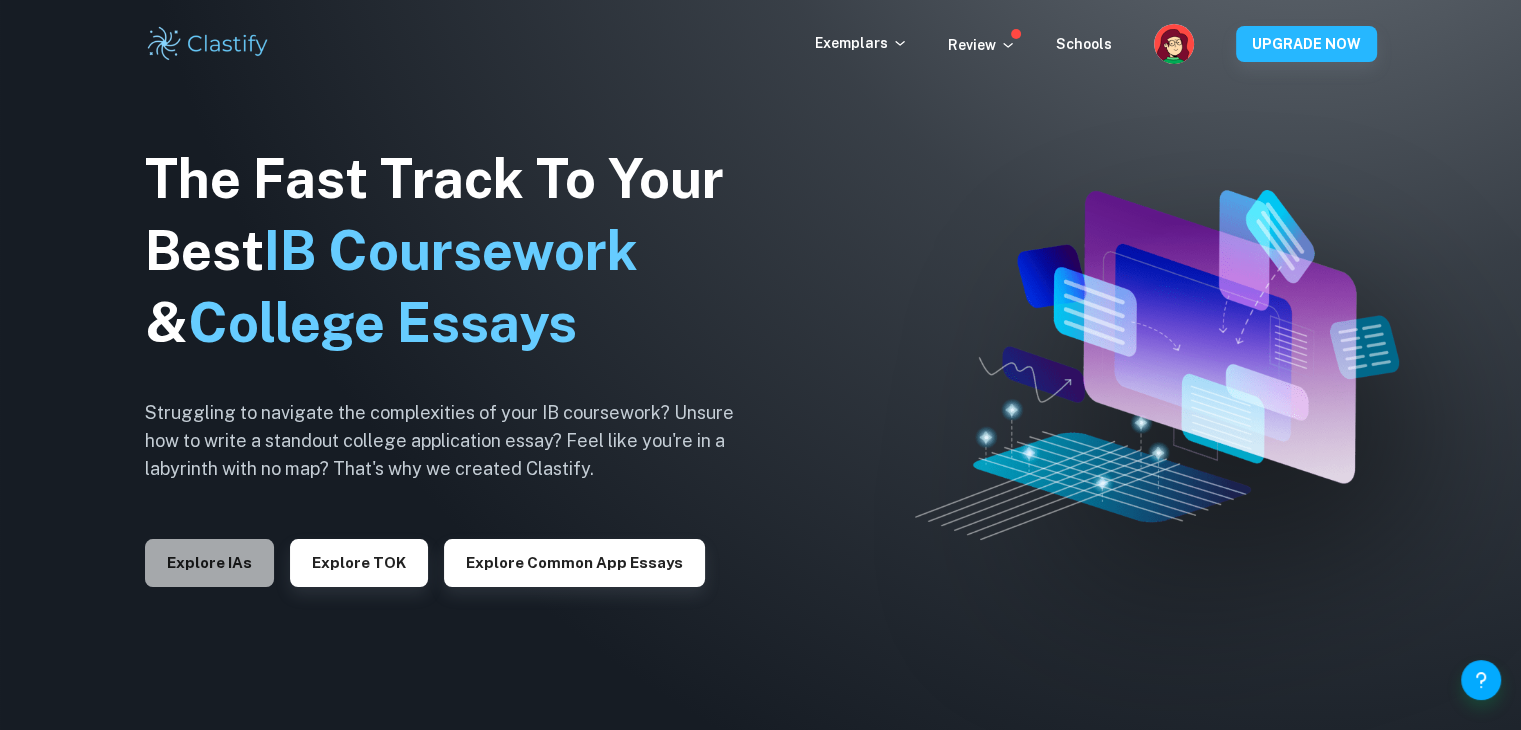 click on "Explore IAs" at bounding box center [209, 563] 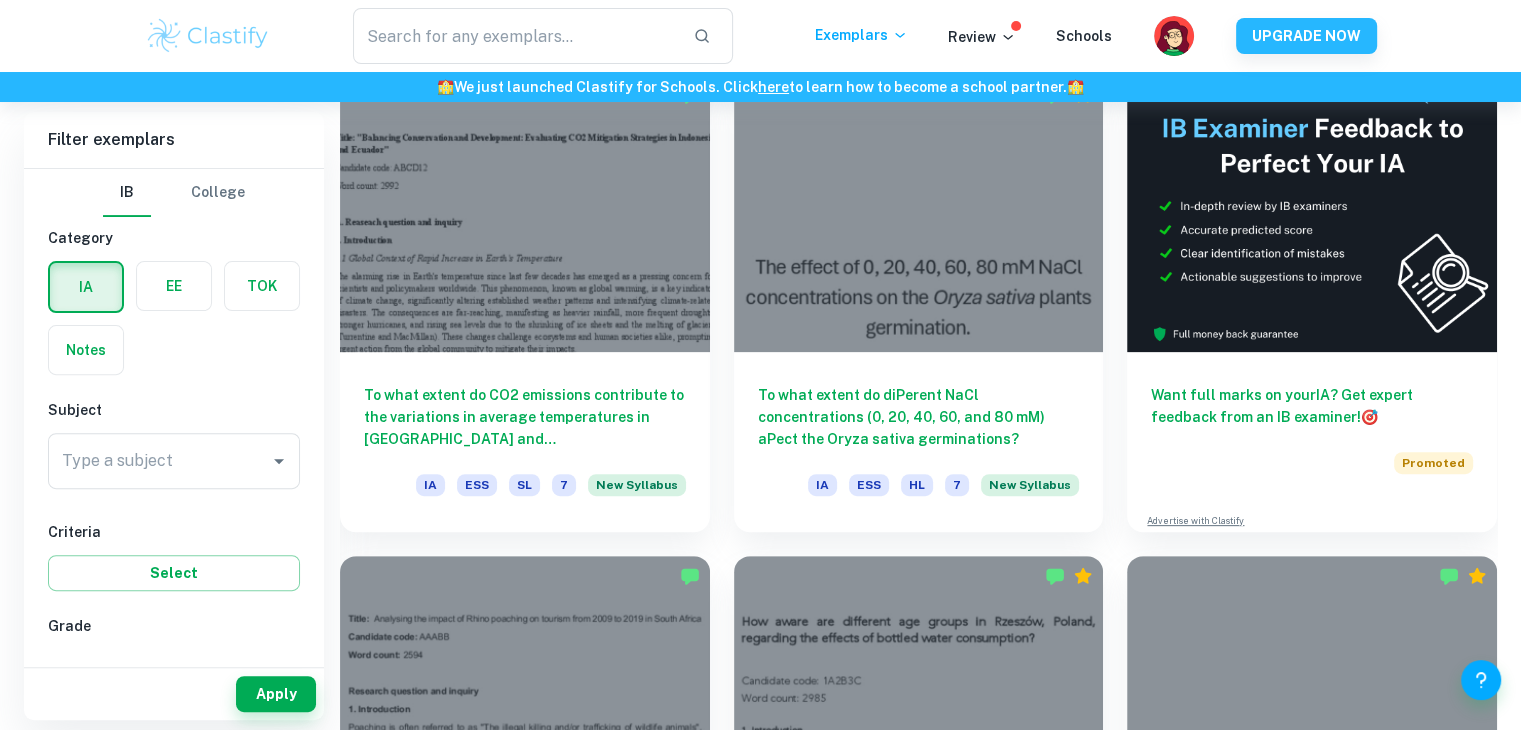 scroll, scrollTop: 600, scrollLeft: 0, axis: vertical 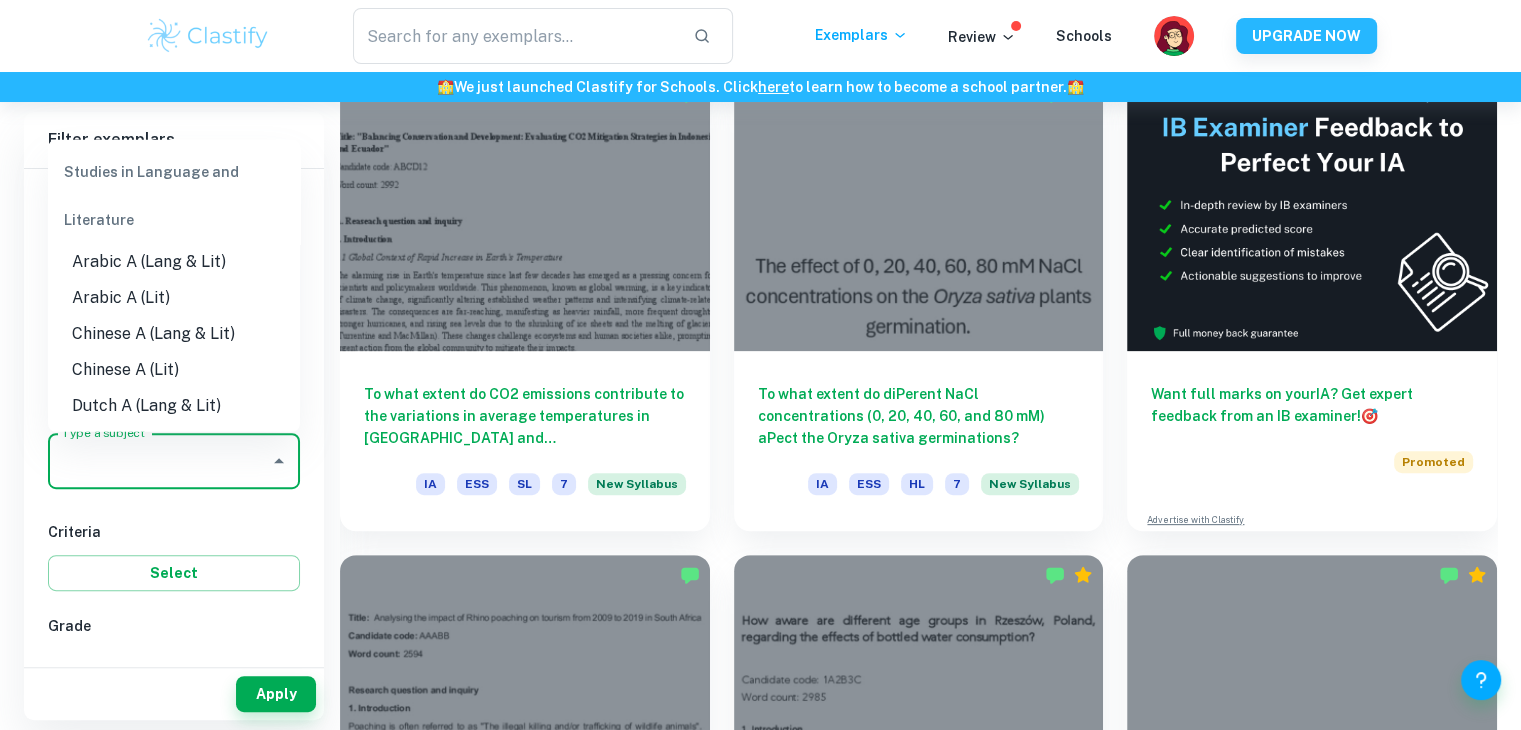 click on "Type a subject" at bounding box center (159, 461) 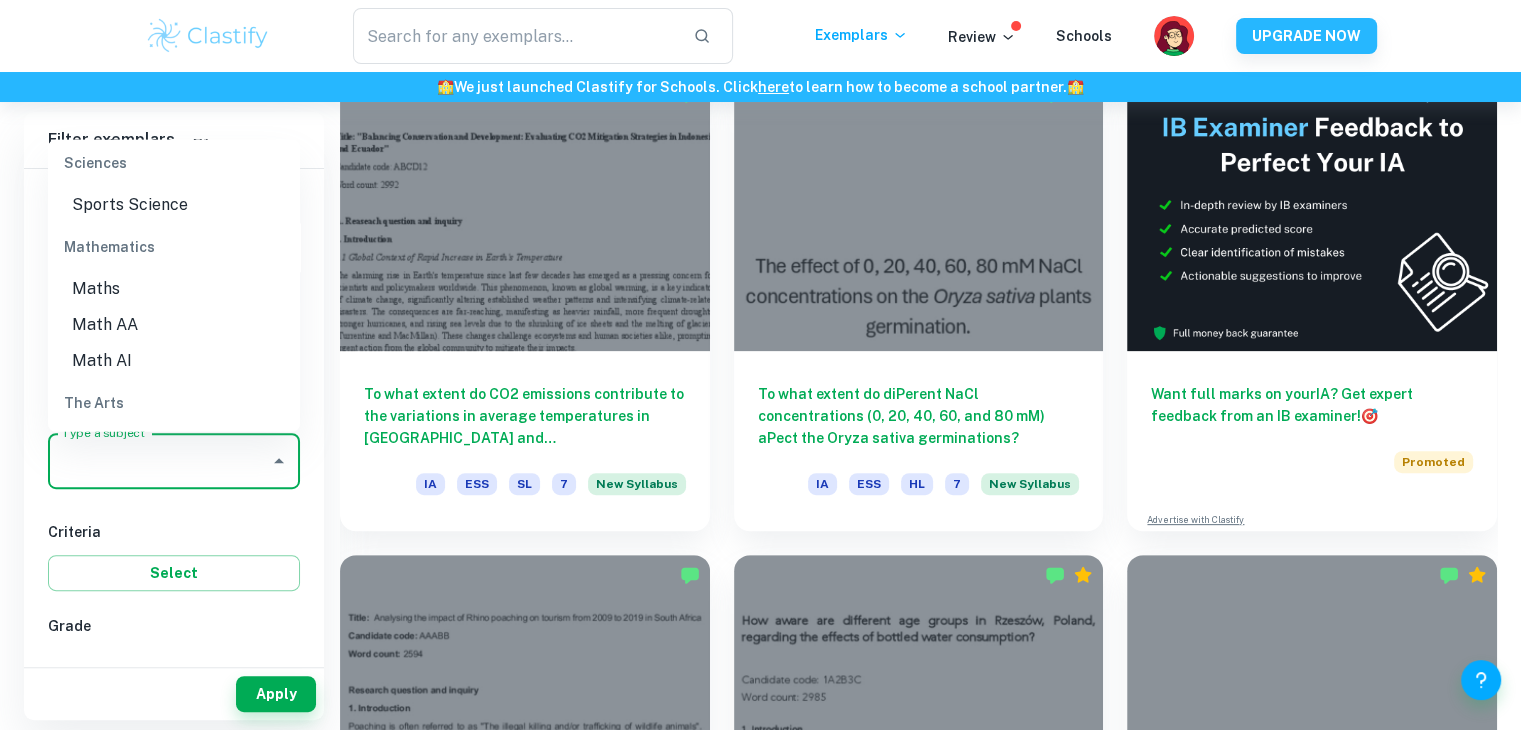 scroll, scrollTop: 2662, scrollLeft: 0, axis: vertical 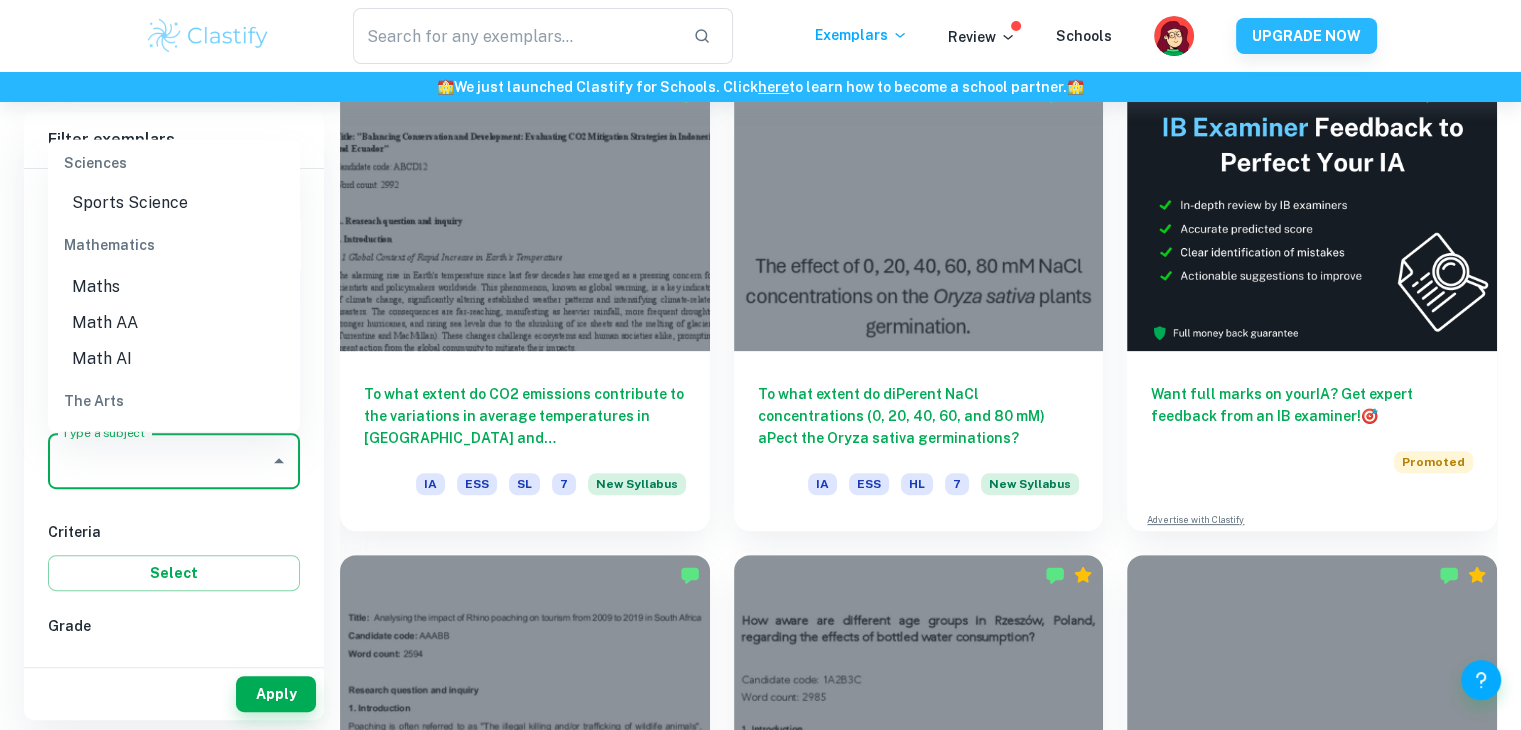 click on "Maths" at bounding box center [174, 288] 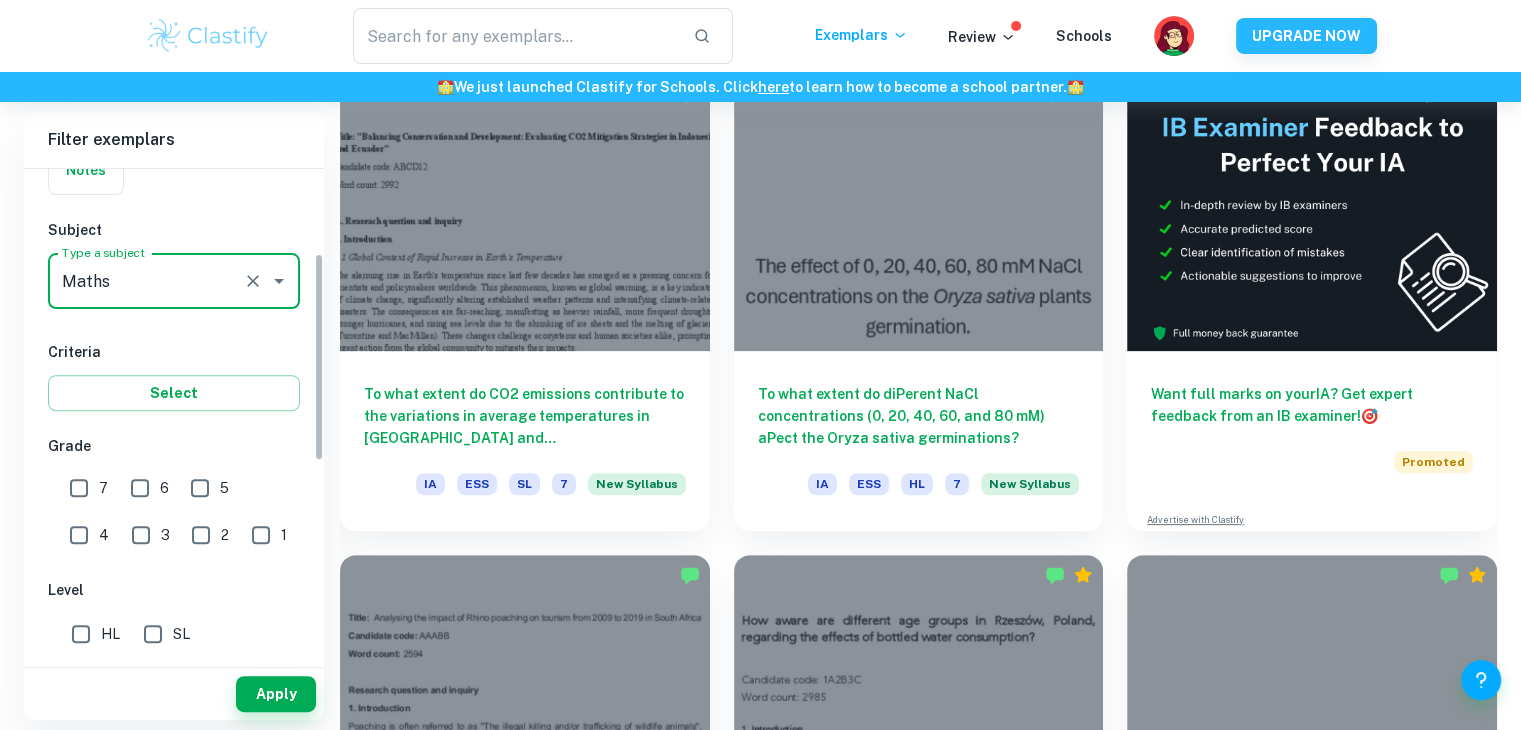 scroll, scrollTop: 202, scrollLeft: 0, axis: vertical 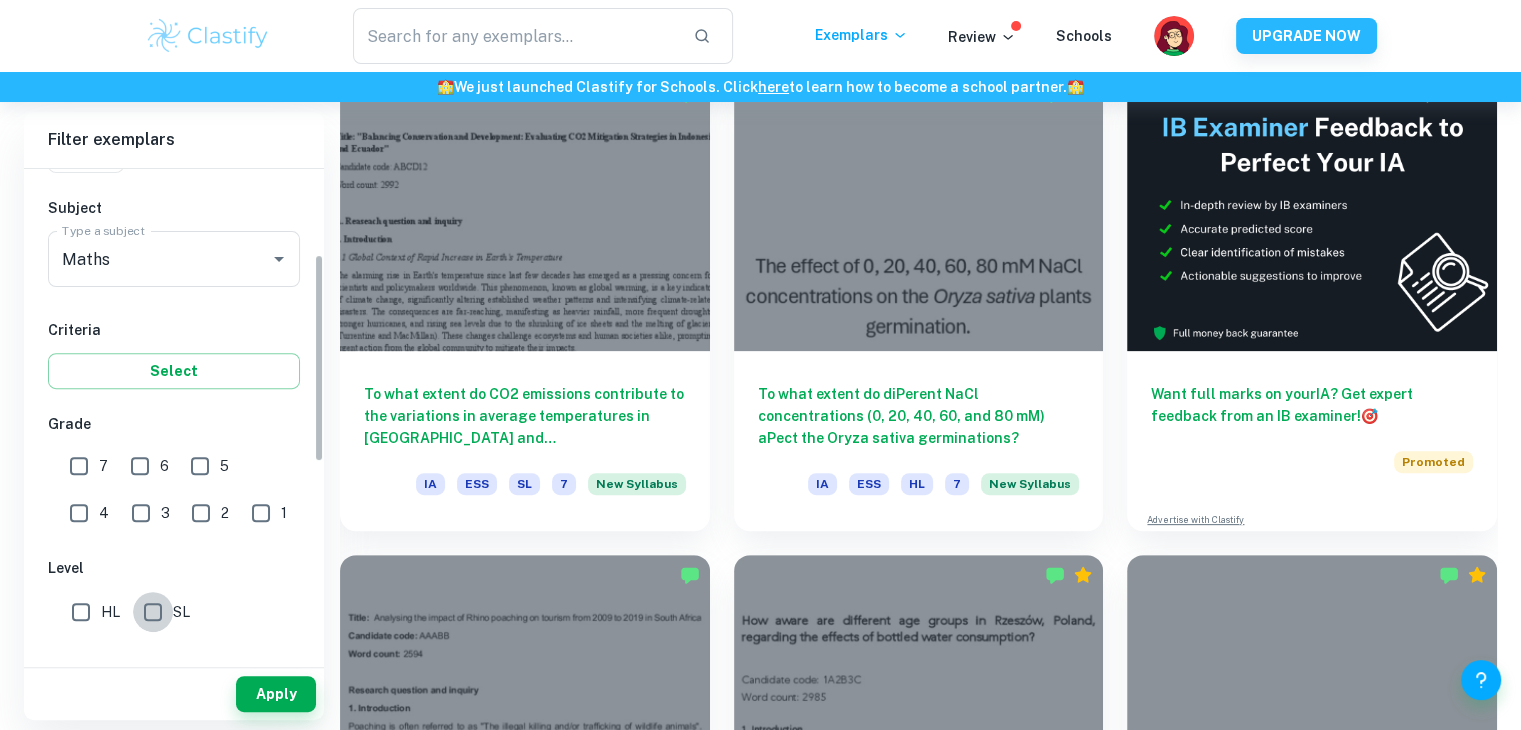 click on "SL" at bounding box center [153, 612] 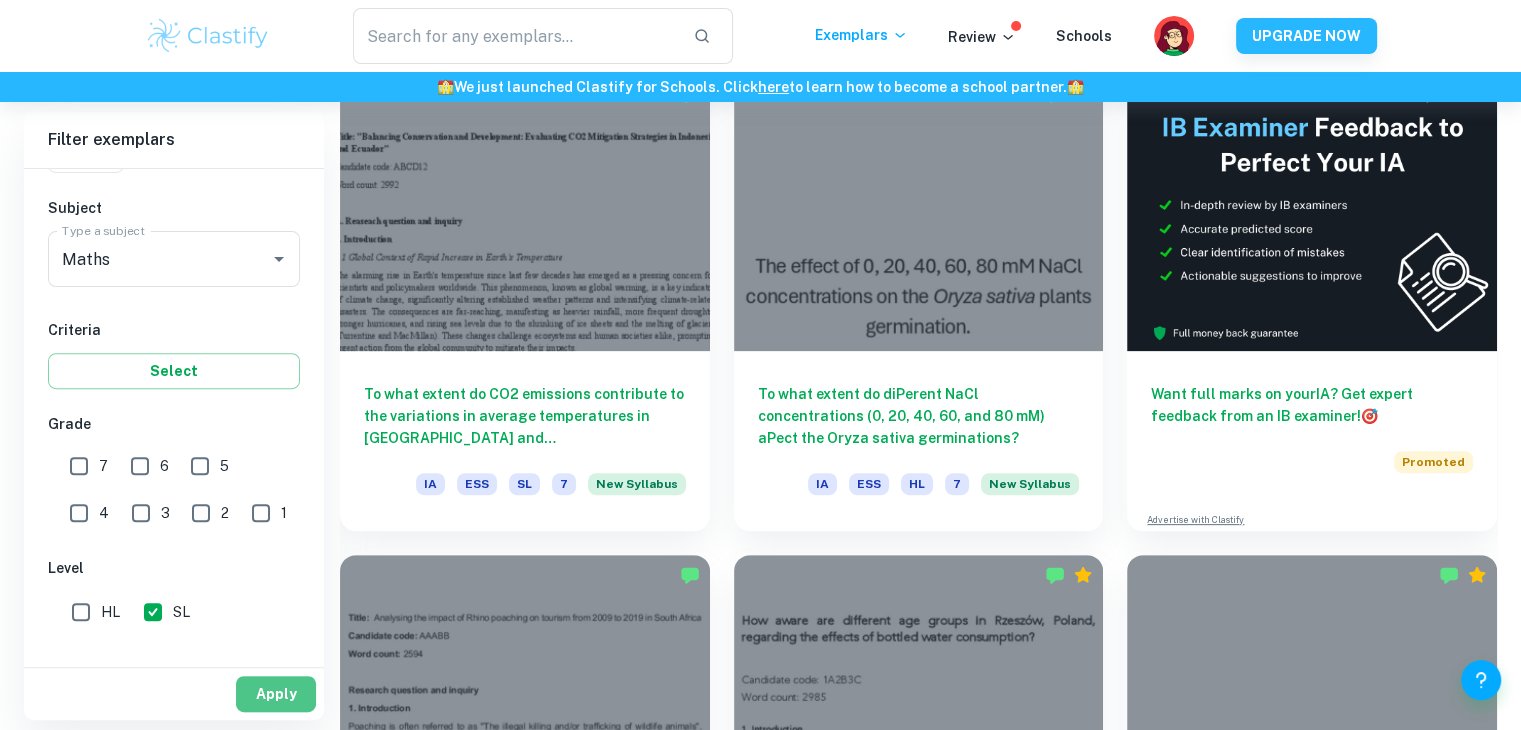 click on "Apply" at bounding box center (276, 694) 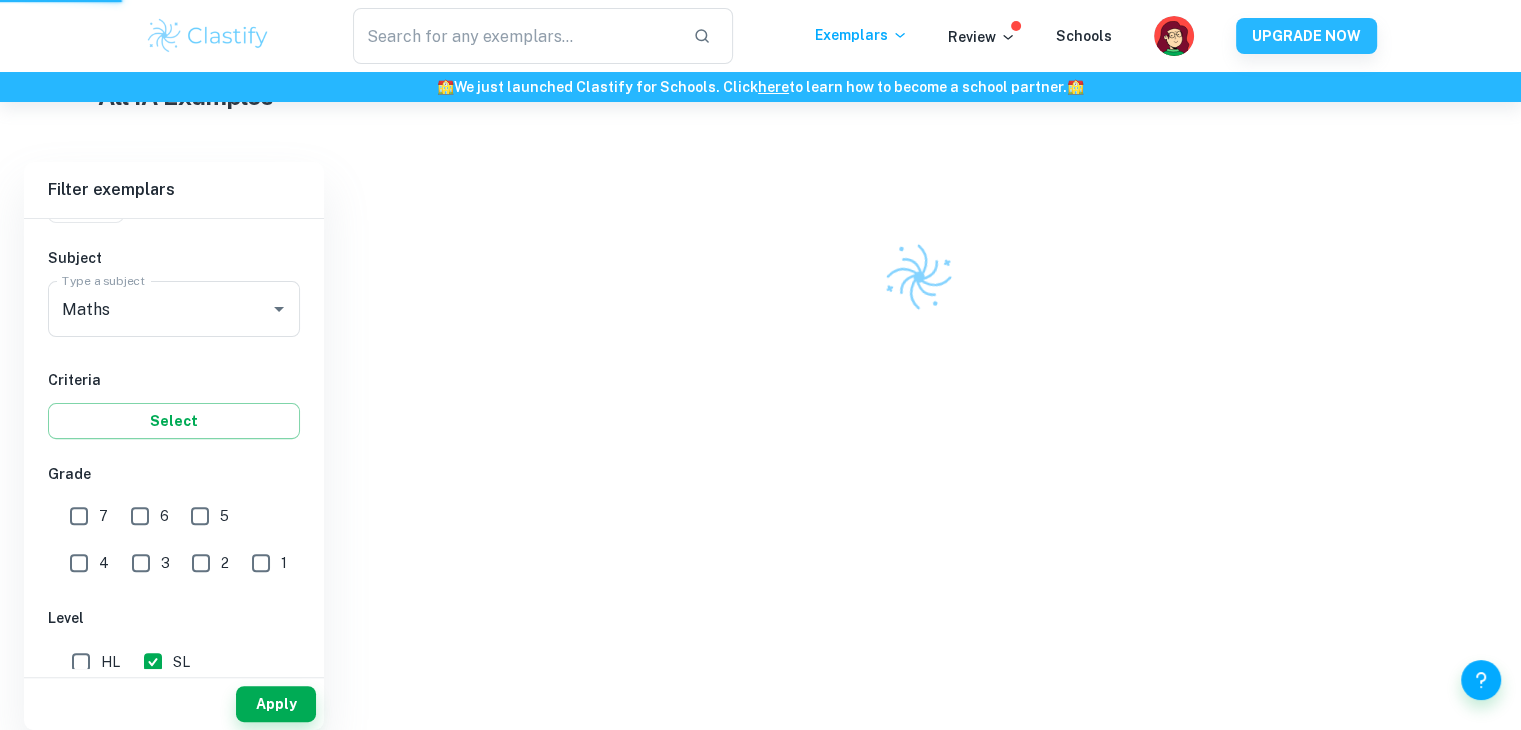 scroll, scrollTop: 492, scrollLeft: 0, axis: vertical 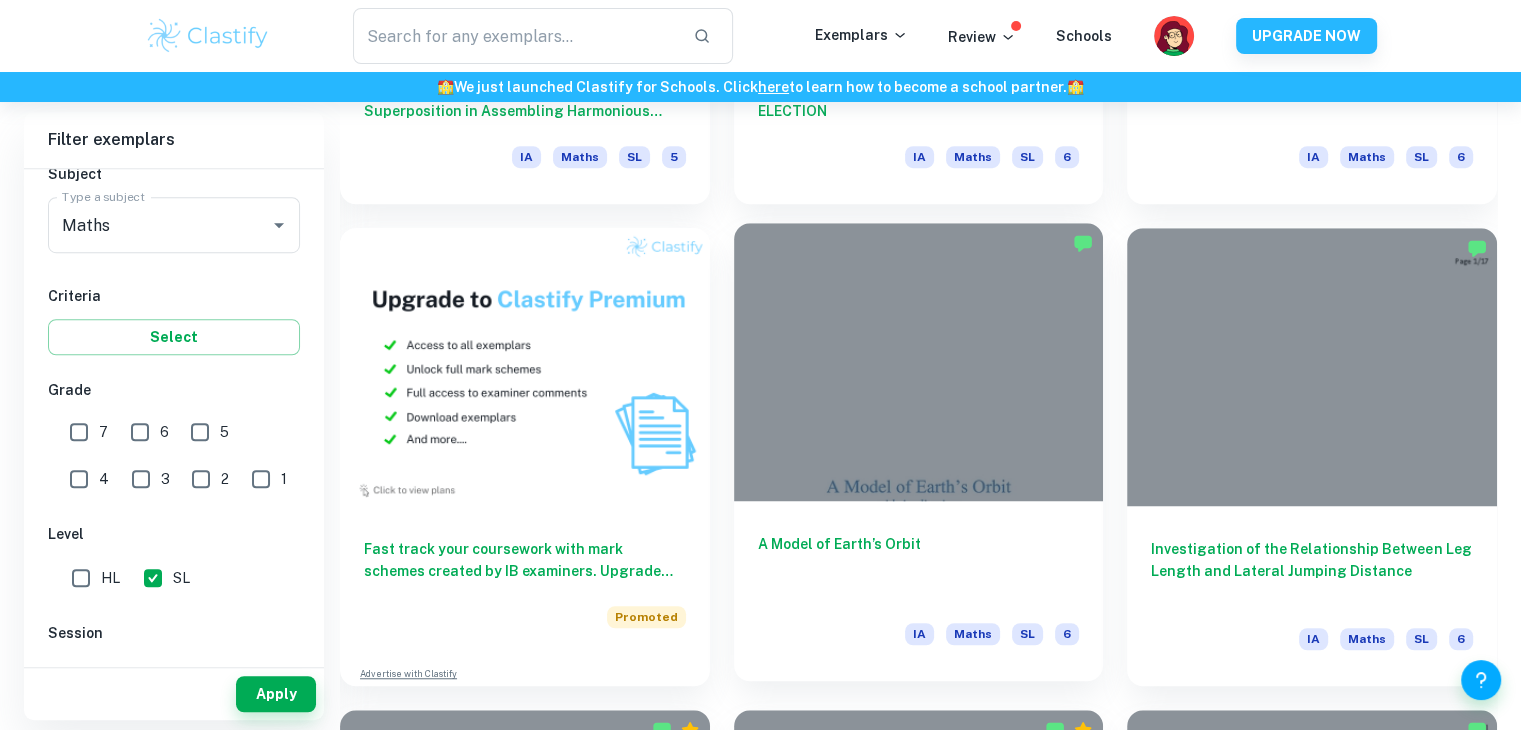click at bounding box center (919, 361) 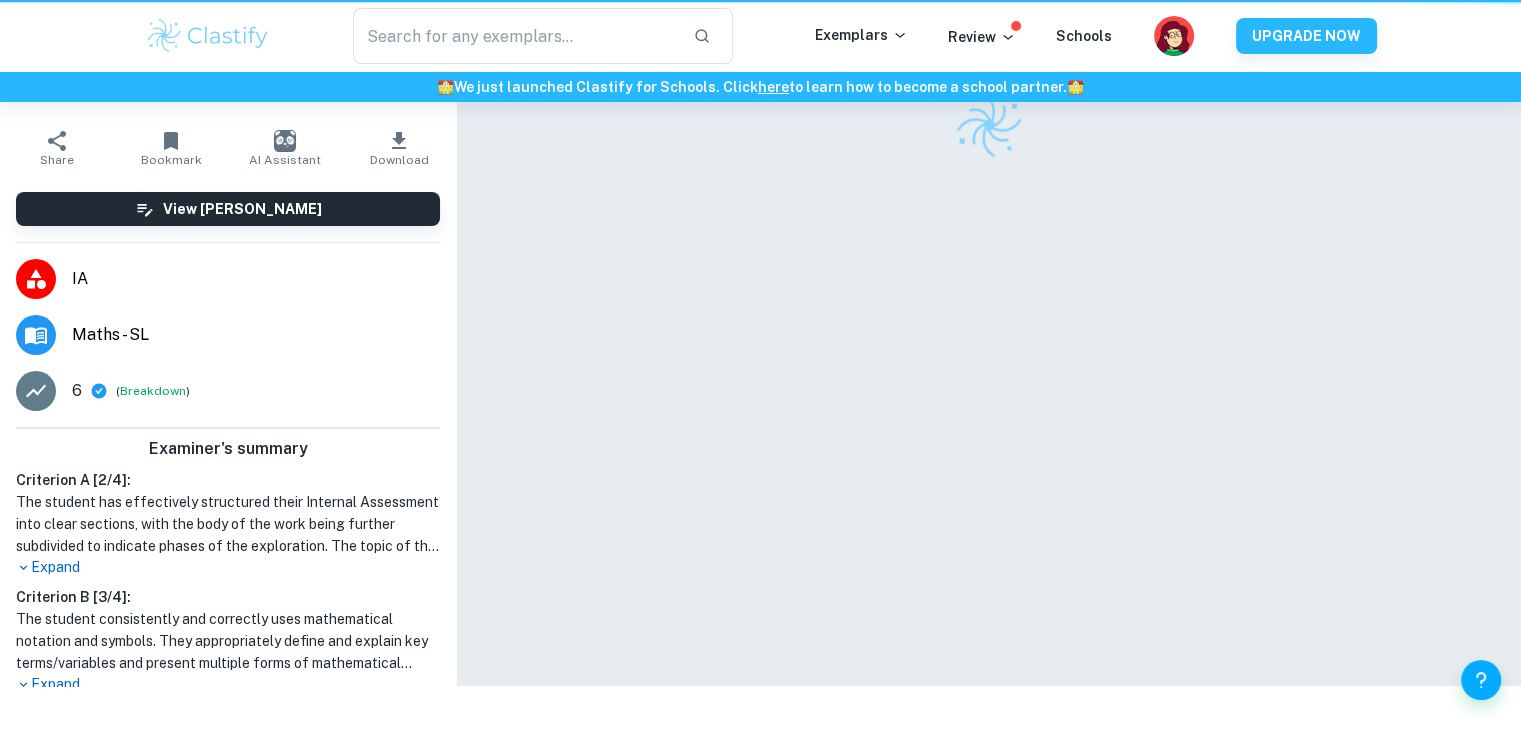 scroll, scrollTop: 0, scrollLeft: 0, axis: both 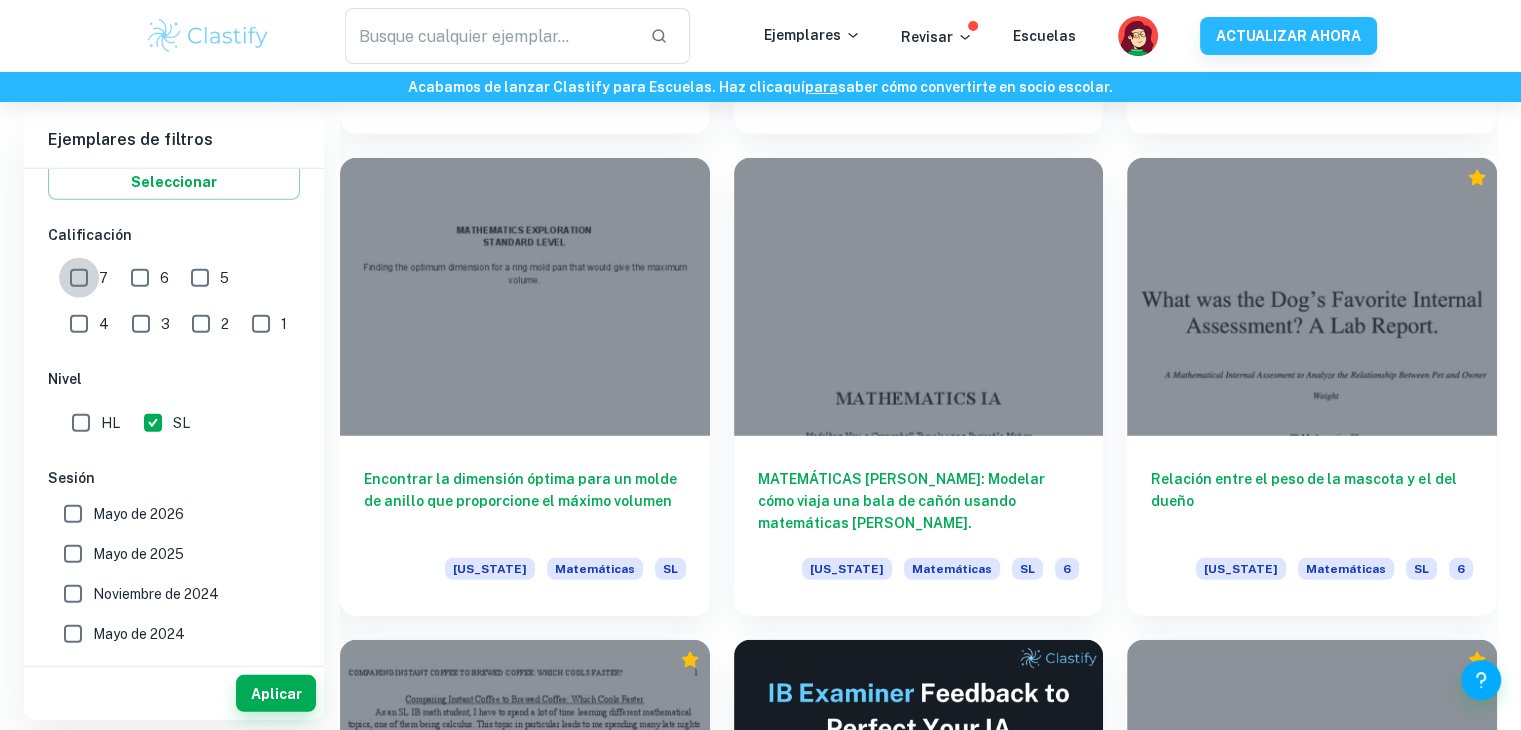 click on "7" at bounding box center [79, 278] 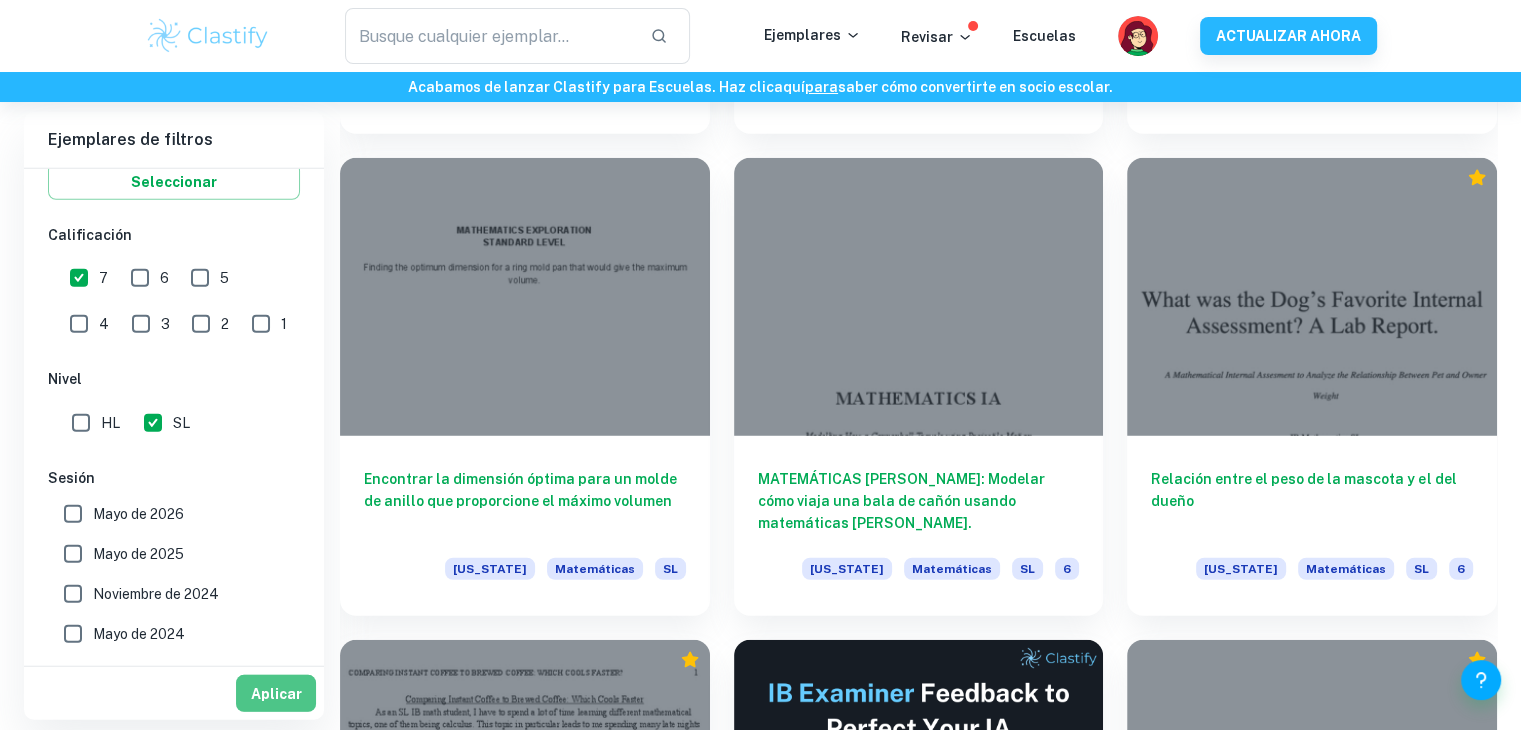 click on "Aplicar" at bounding box center (276, 693) 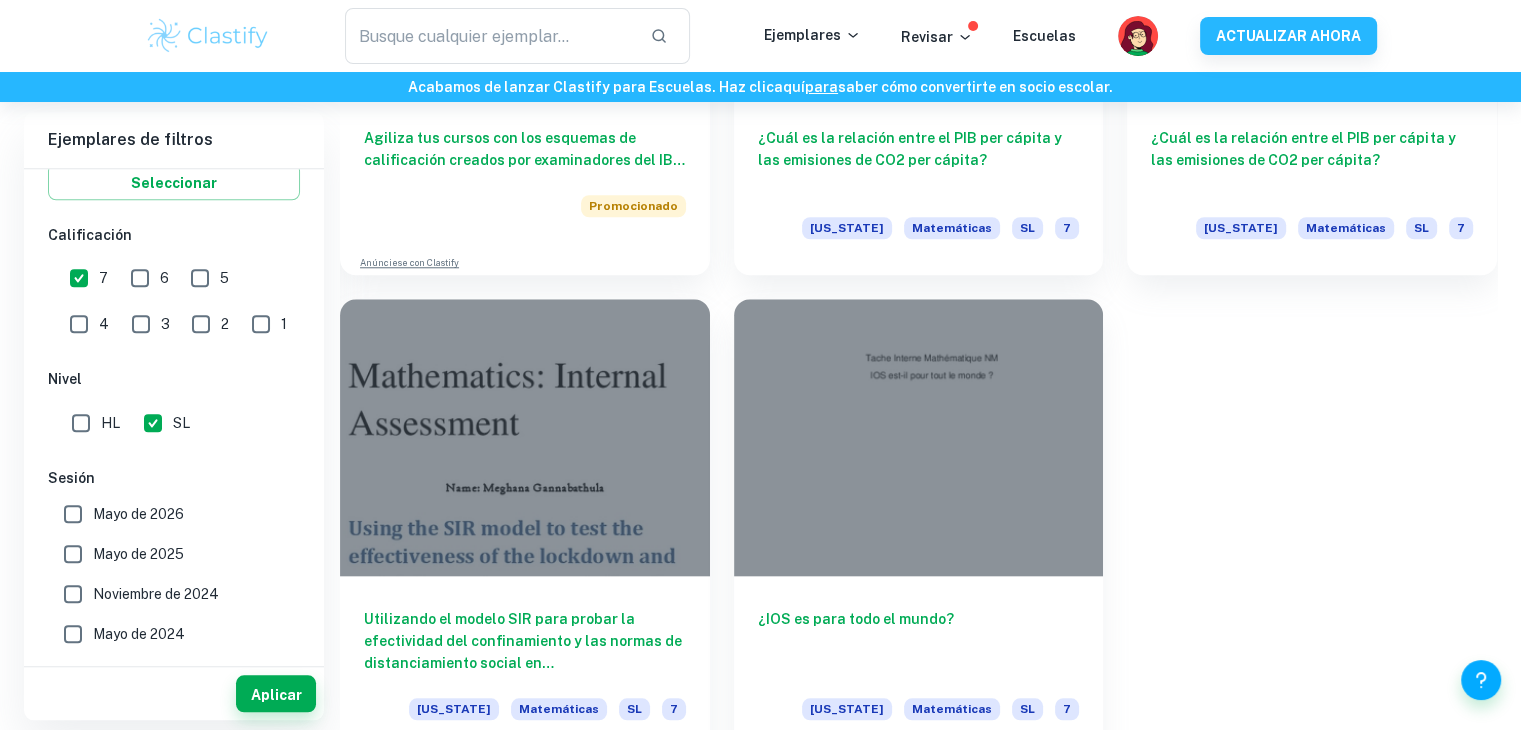 scroll, scrollTop: 1845, scrollLeft: 0, axis: vertical 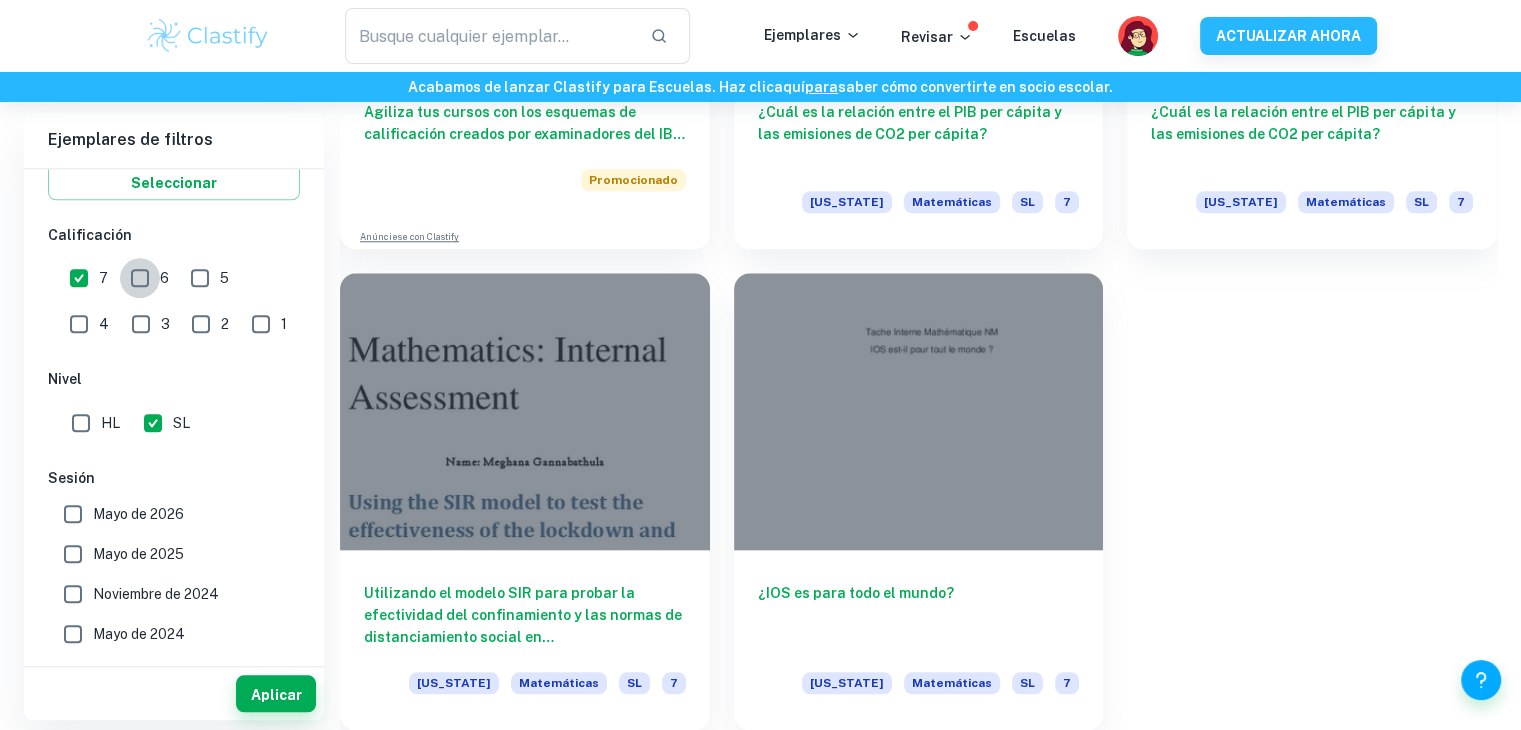 click on "6" at bounding box center (140, 278) 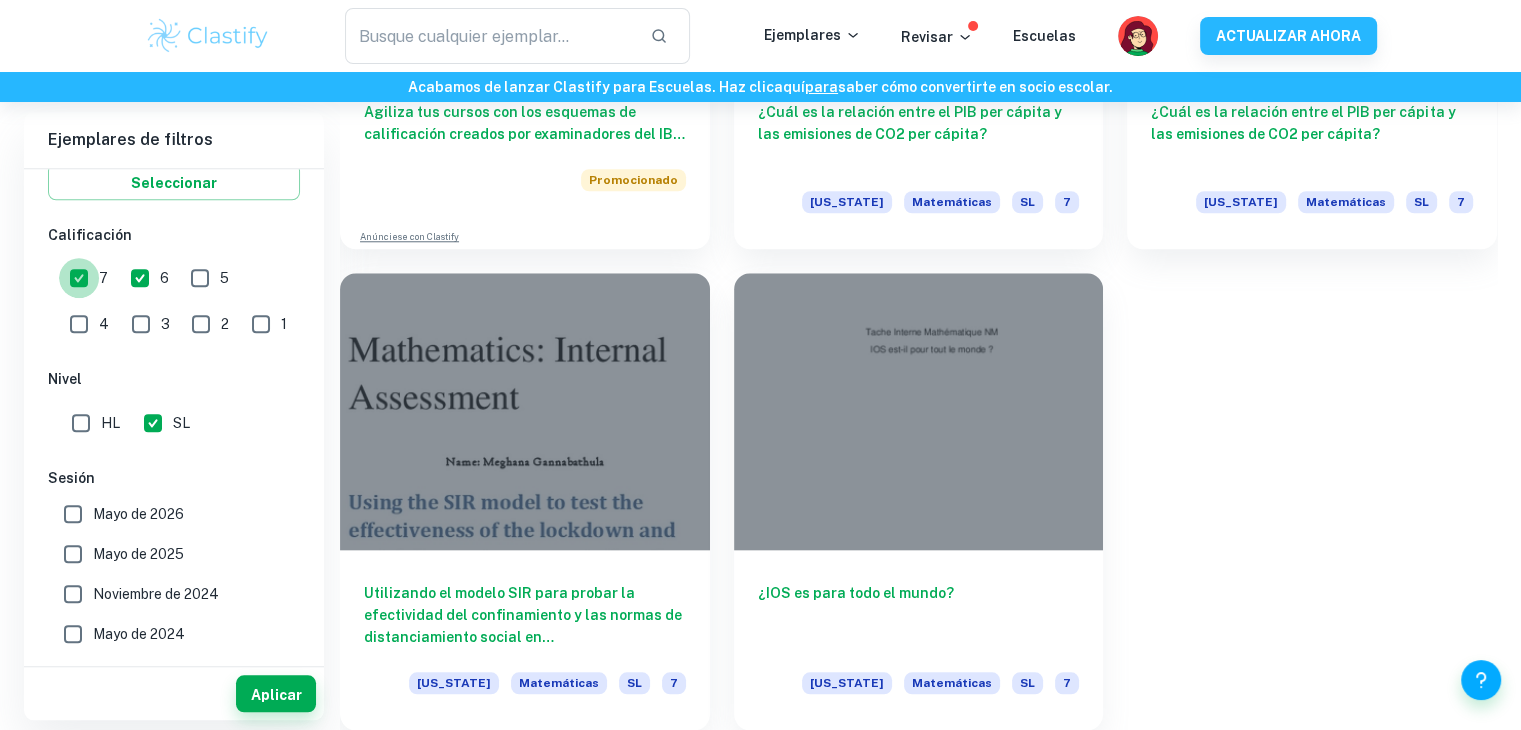 click on "7" at bounding box center (79, 278) 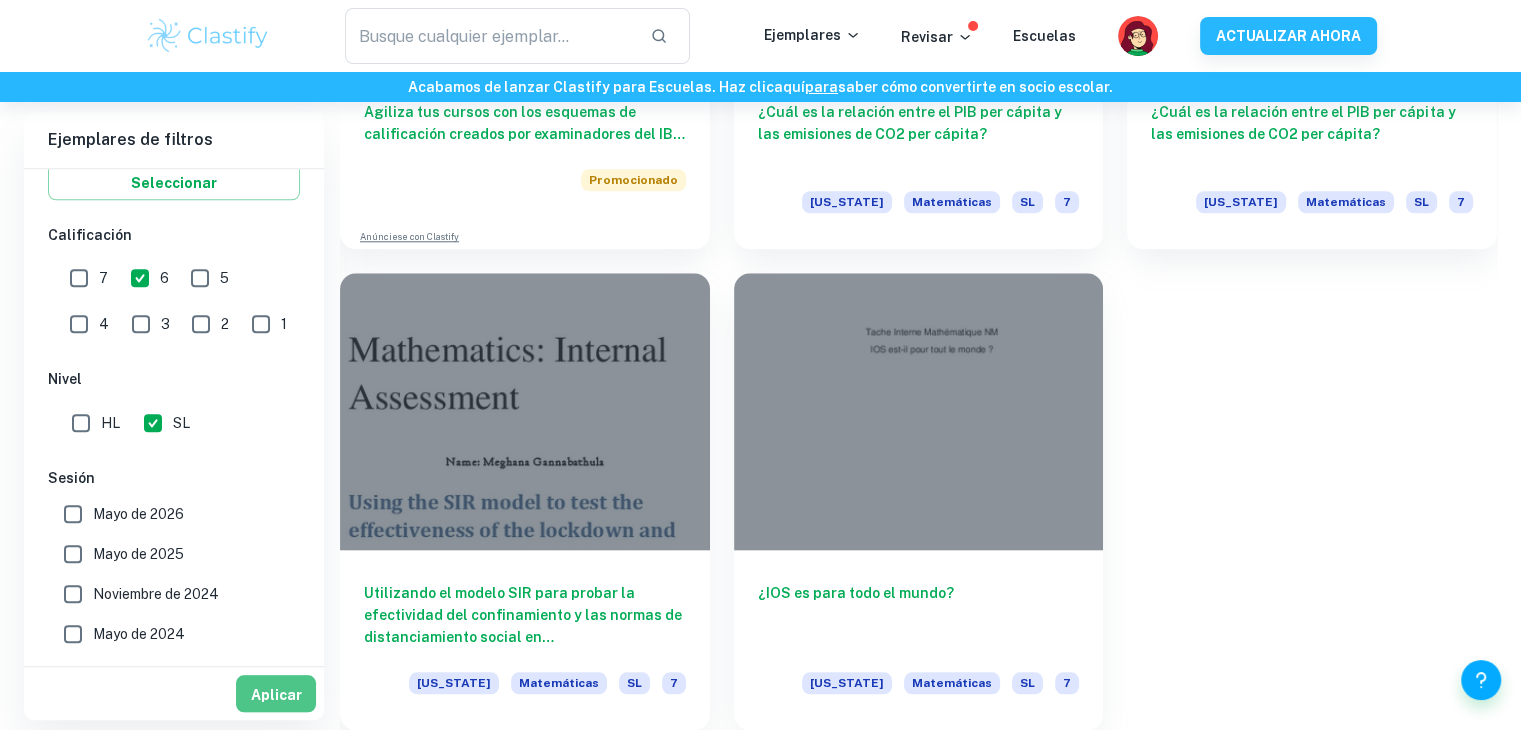 click on "Aplicar" at bounding box center [276, 694] 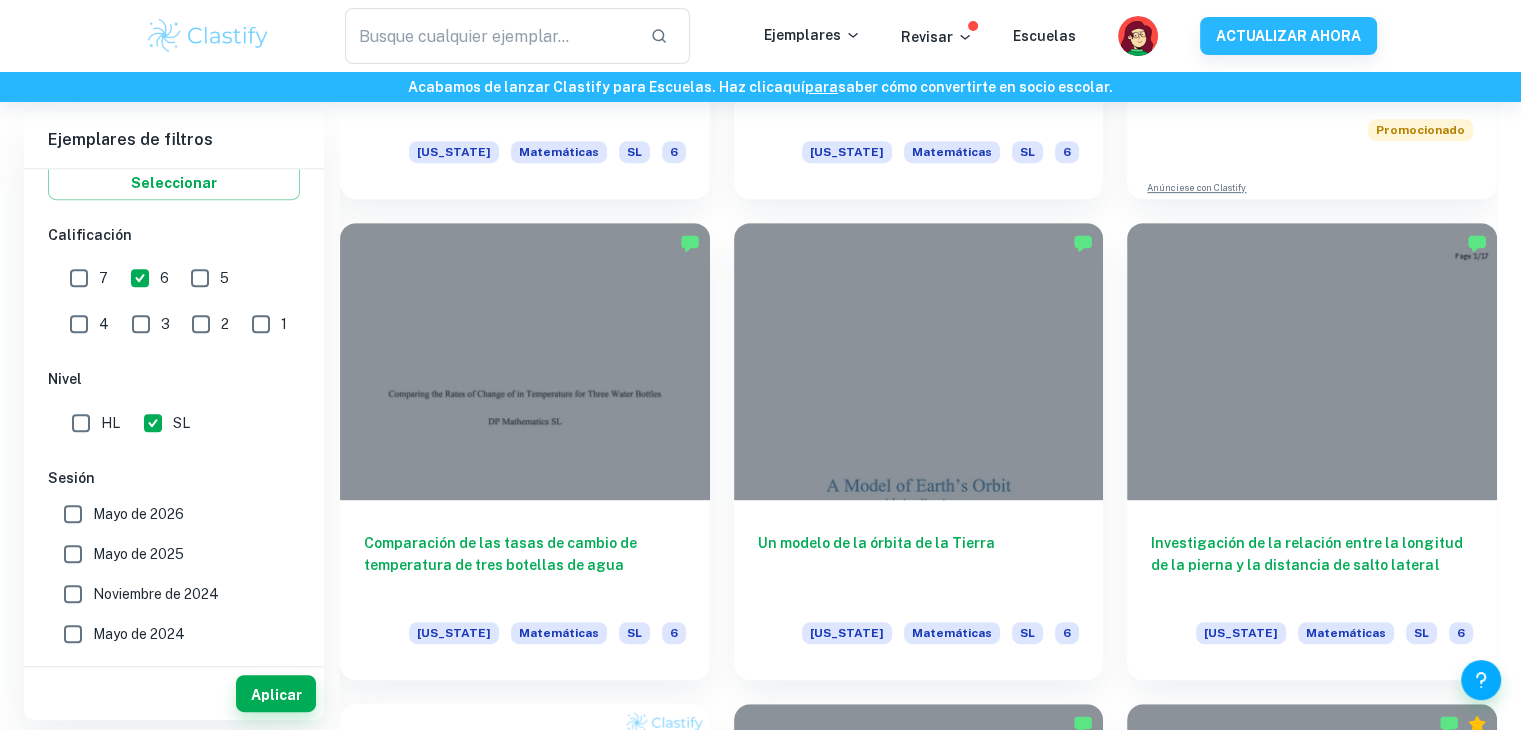 scroll, scrollTop: 928, scrollLeft: 0, axis: vertical 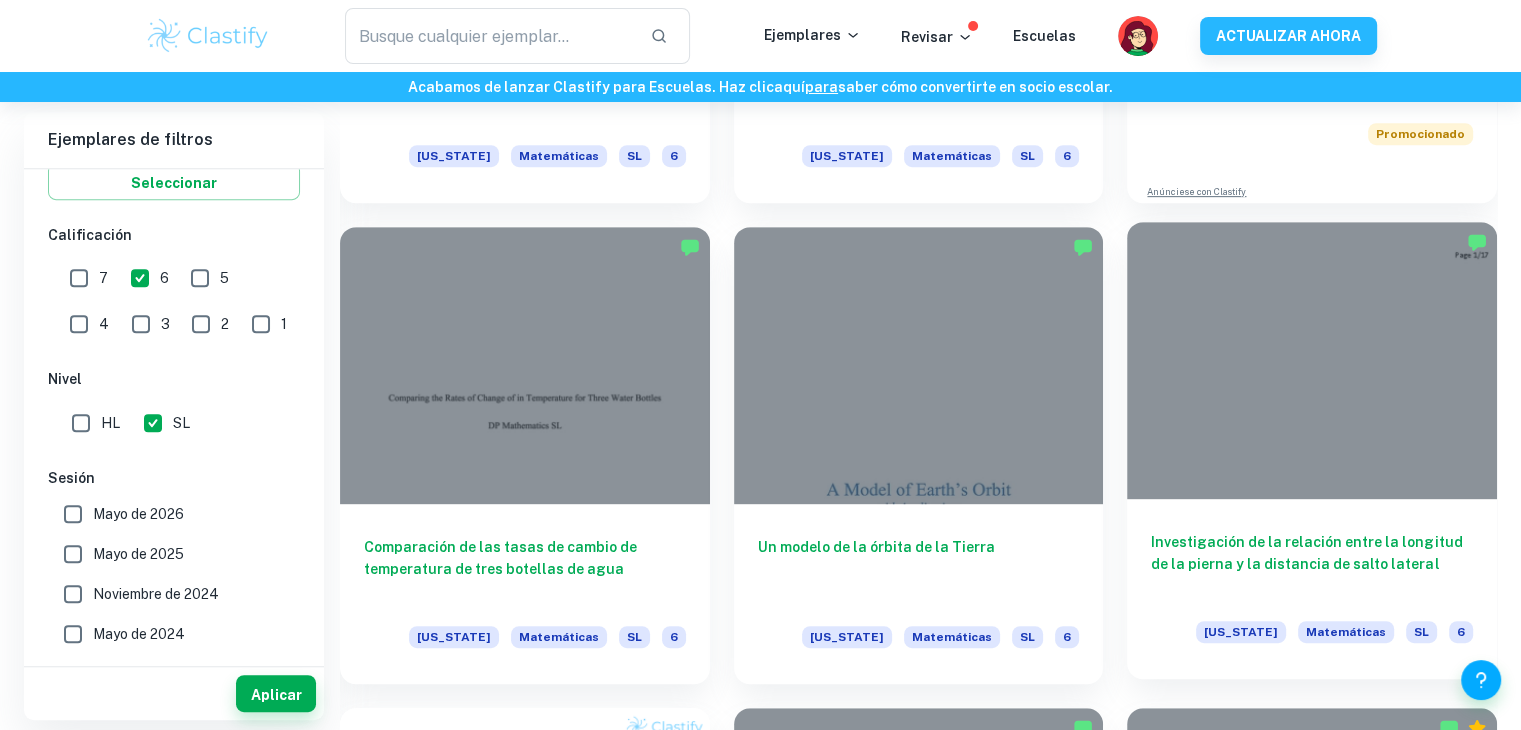 click at bounding box center (1312, 360) 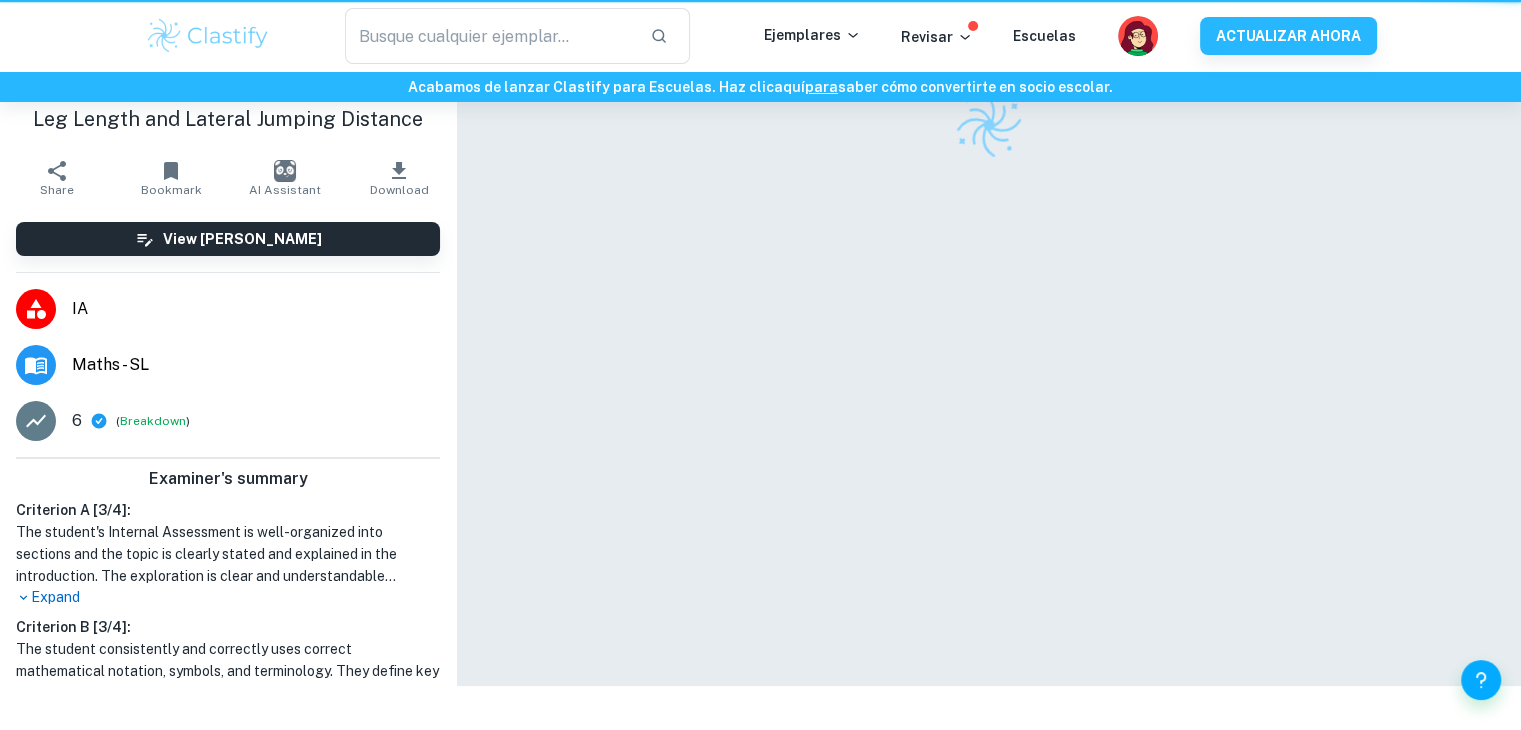 scroll, scrollTop: 0, scrollLeft: 0, axis: both 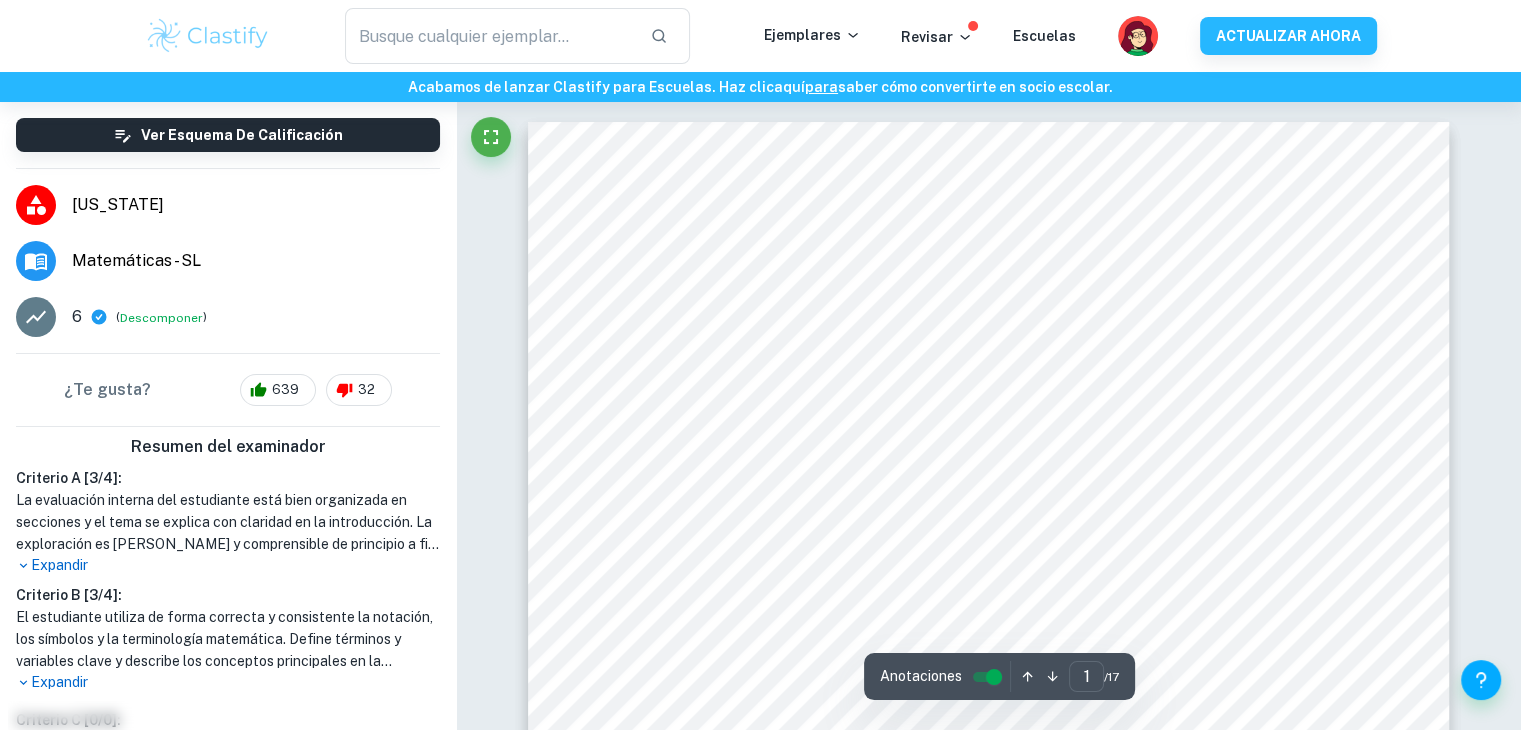 click on "Expandir" at bounding box center [228, 565] 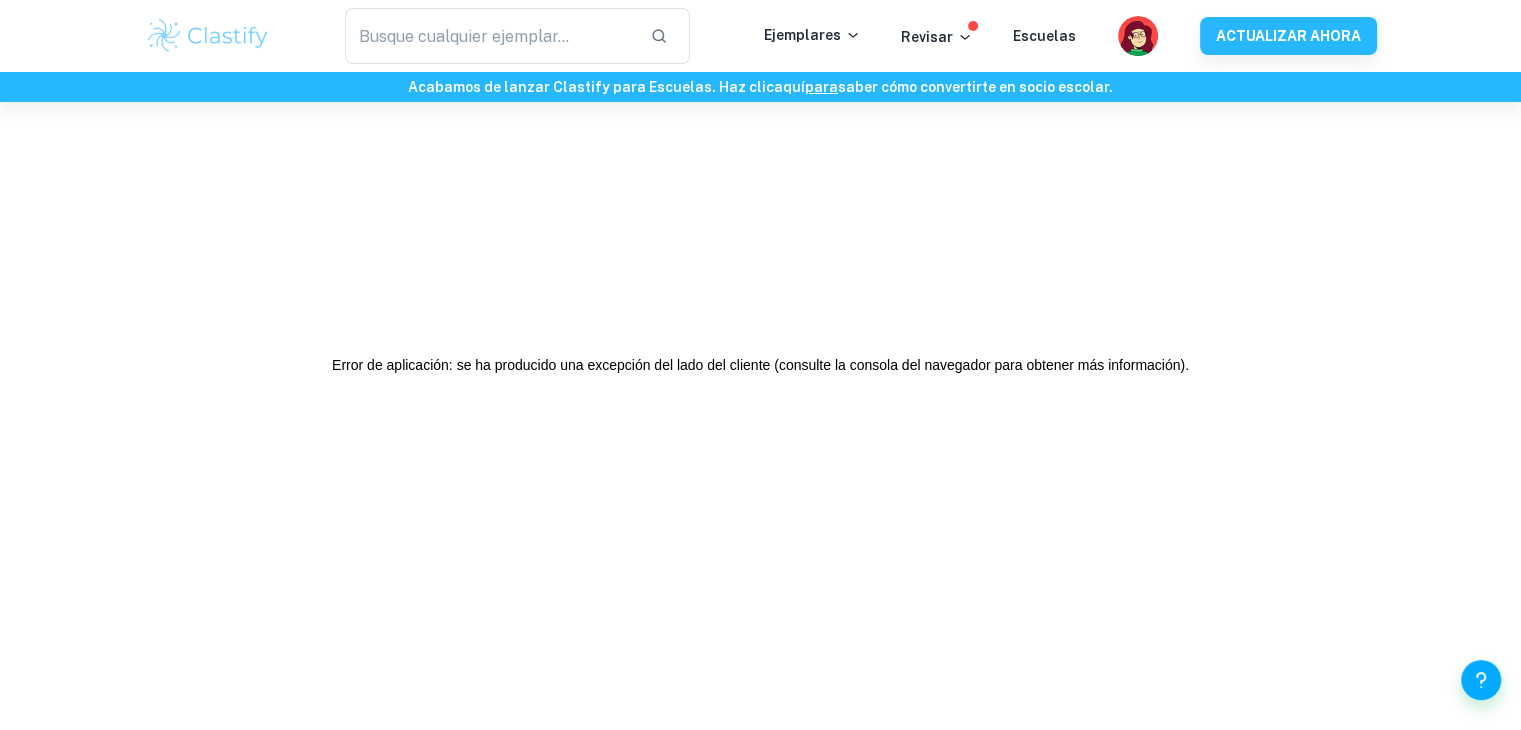 scroll, scrollTop: 0, scrollLeft: 0, axis: both 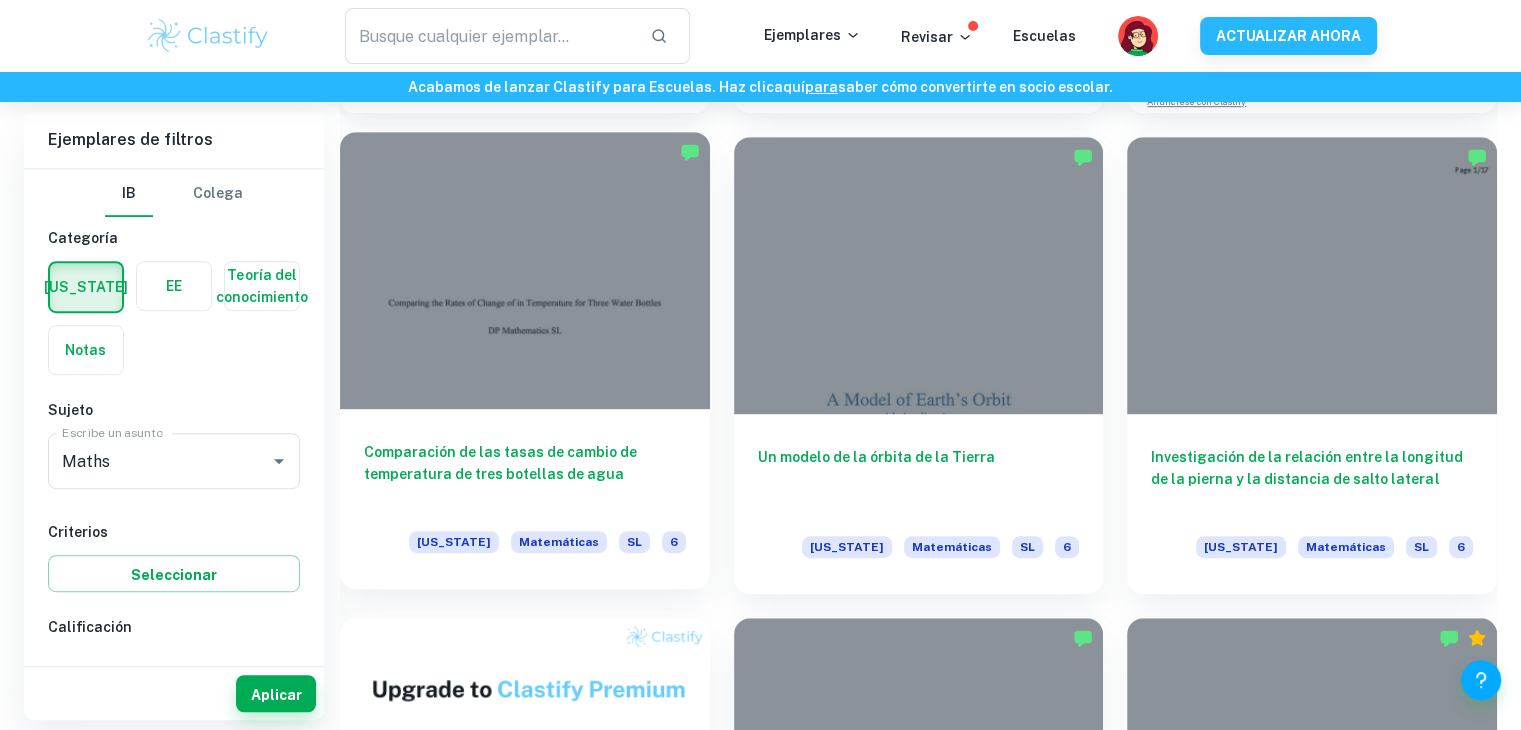 click at bounding box center (525, 270) 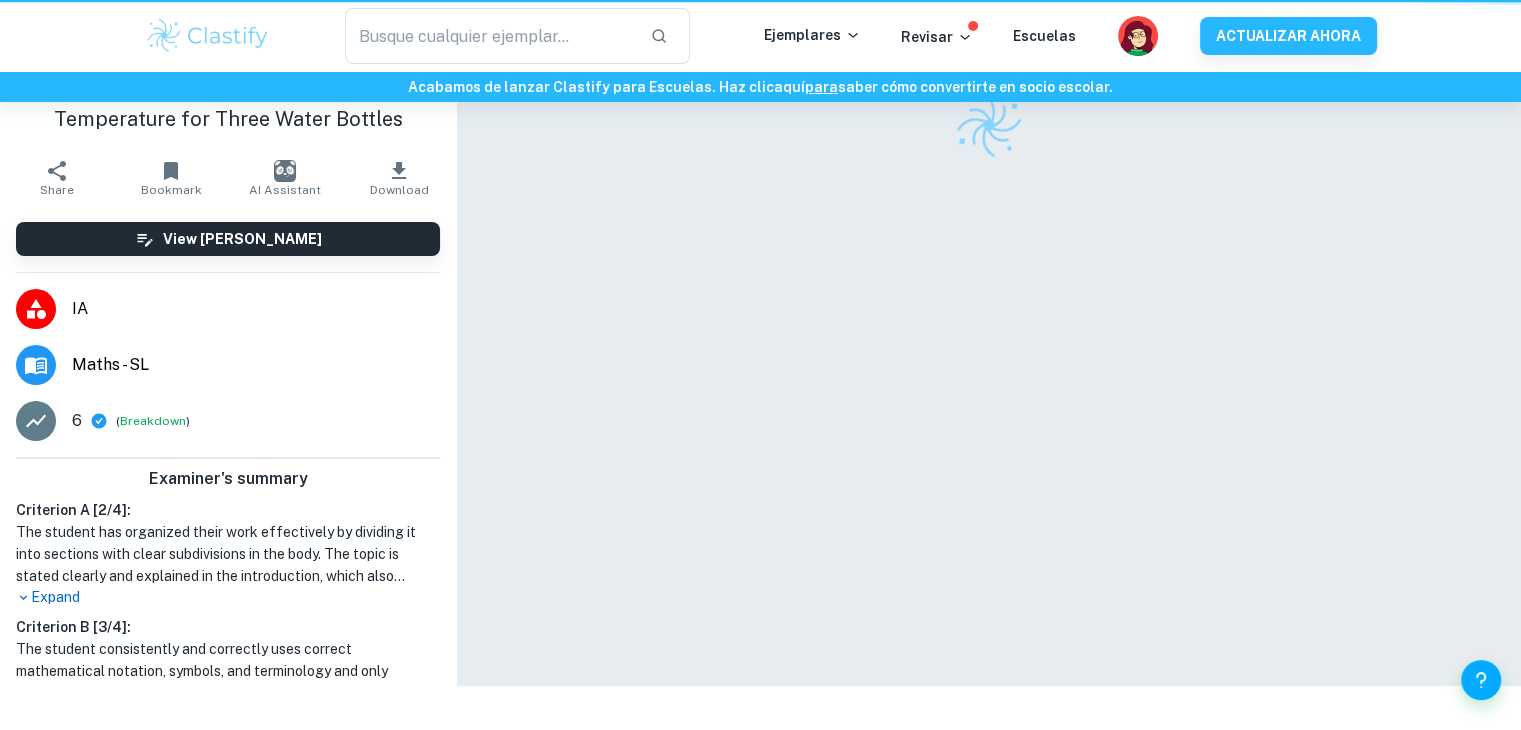 scroll, scrollTop: 0, scrollLeft: 0, axis: both 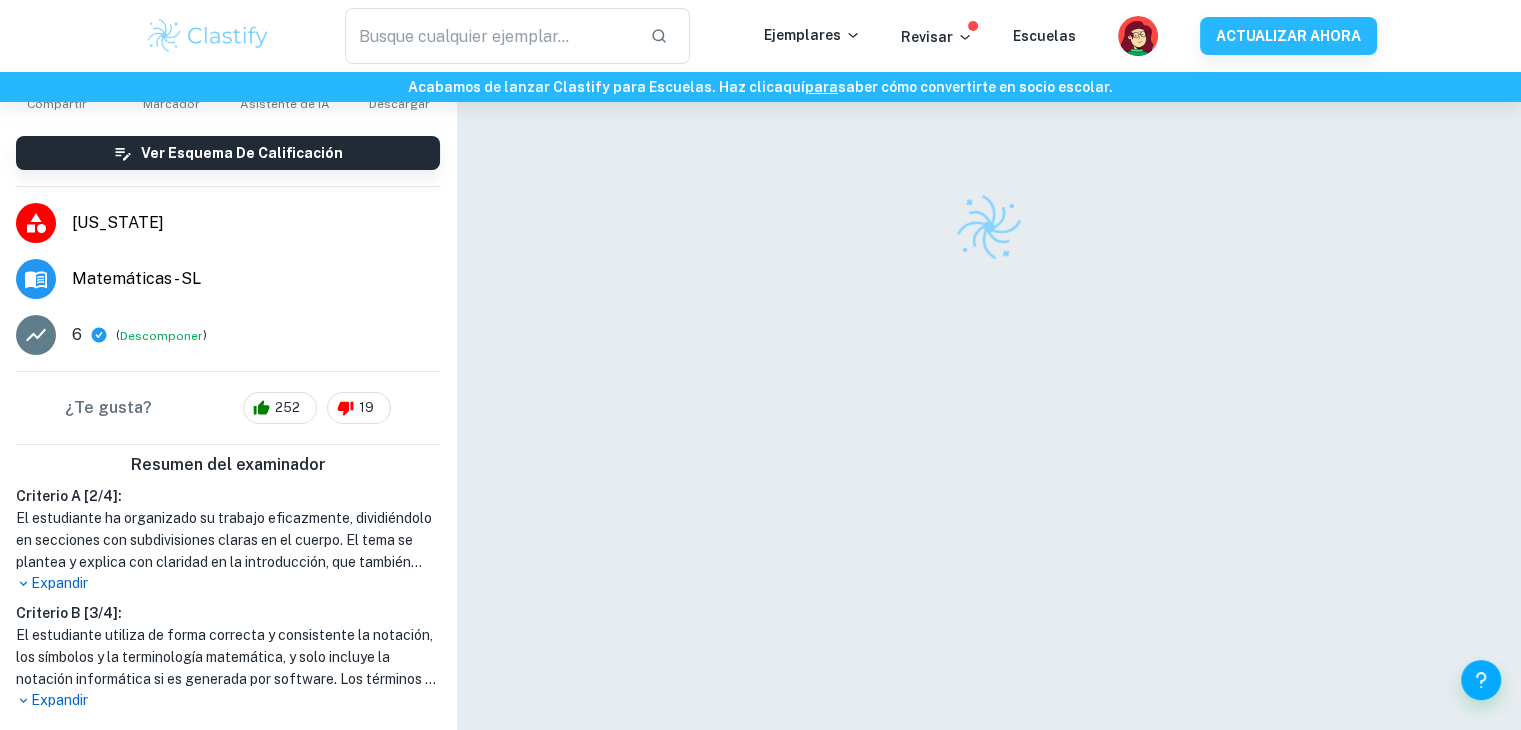 click on "Expandir" at bounding box center (59, 583) 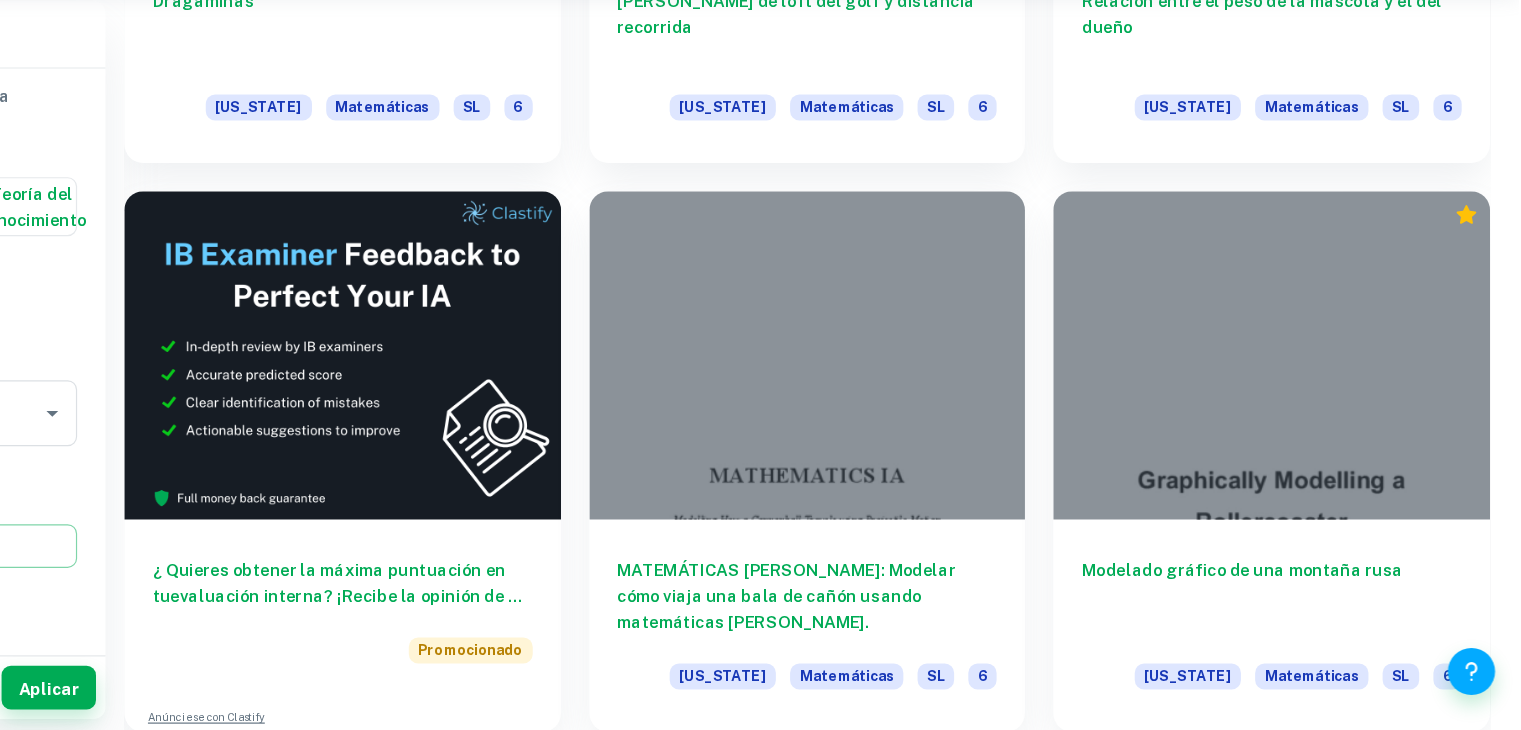 scroll, scrollTop: 3288, scrollLeft: 0, axis: vertical 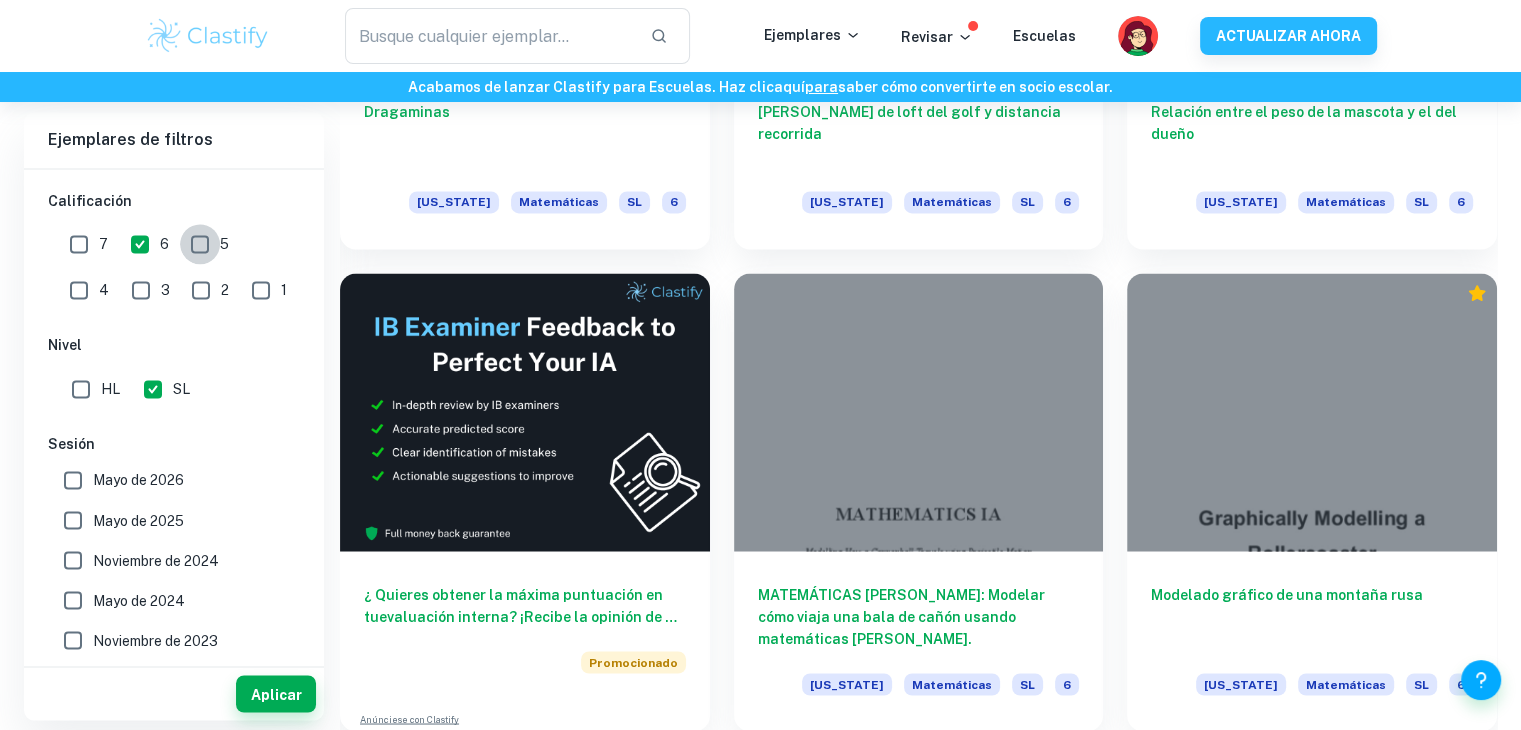 click on "5" at bounding box center [200, 244] 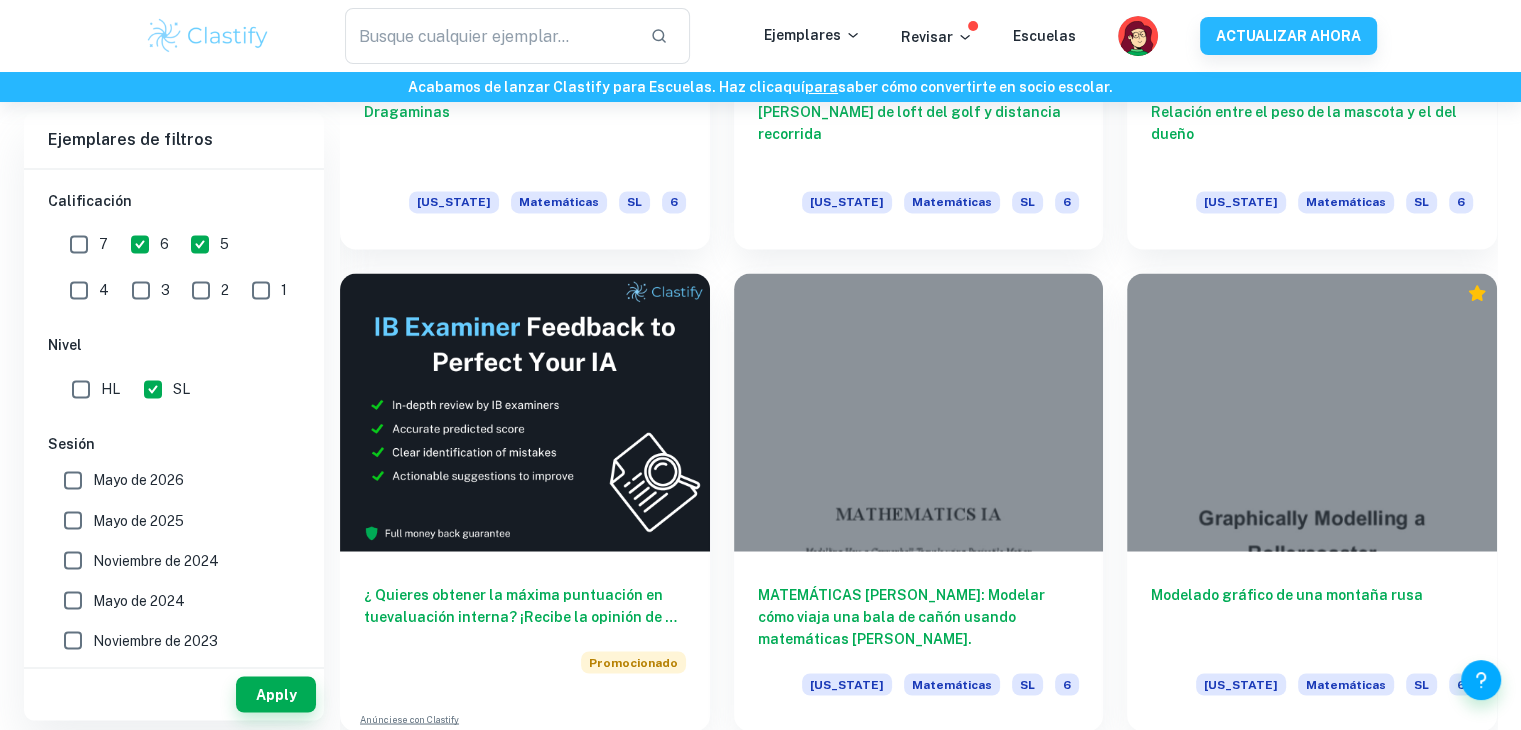 click on "6" at bounding box center [140, 244] 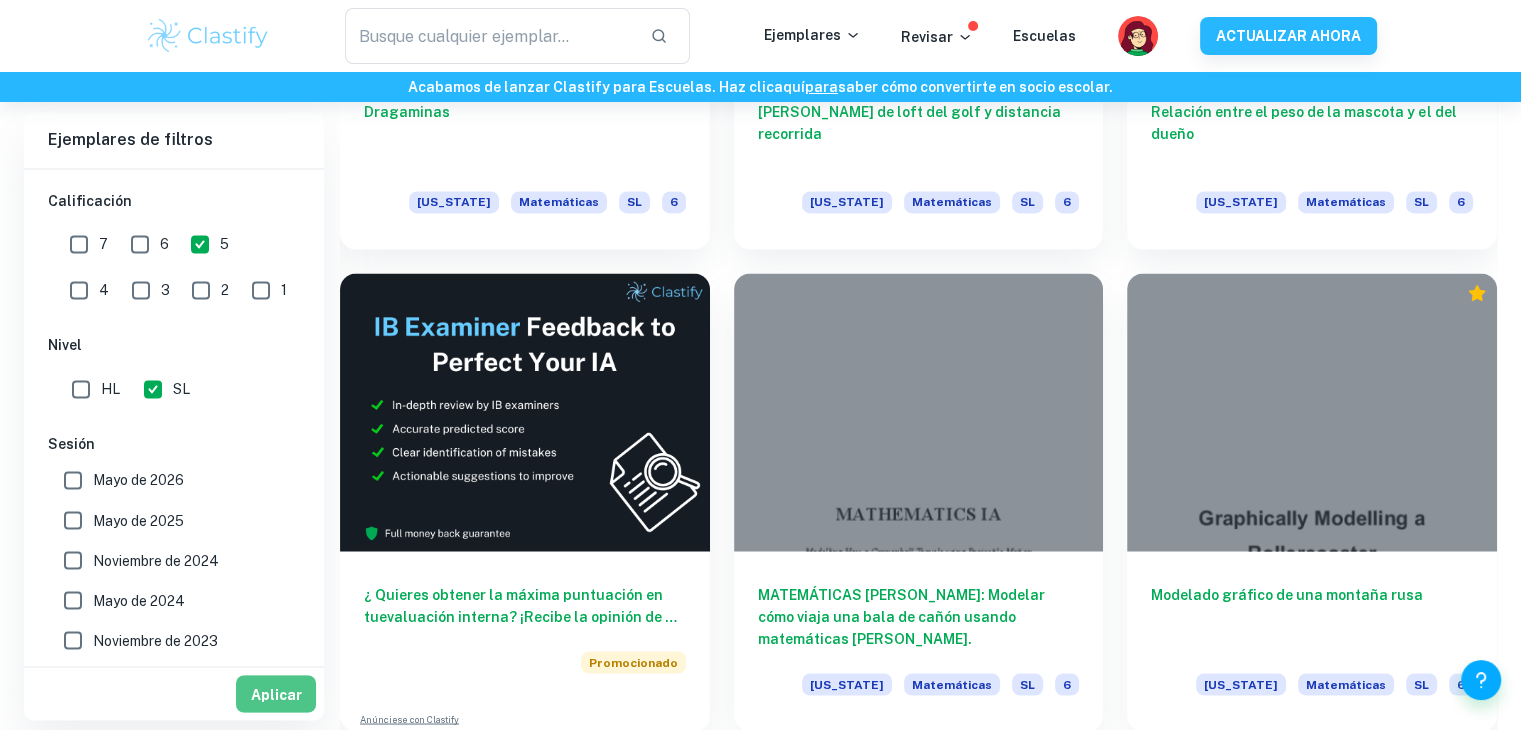 click on "Aplicar" at bounding box center [276, 694] 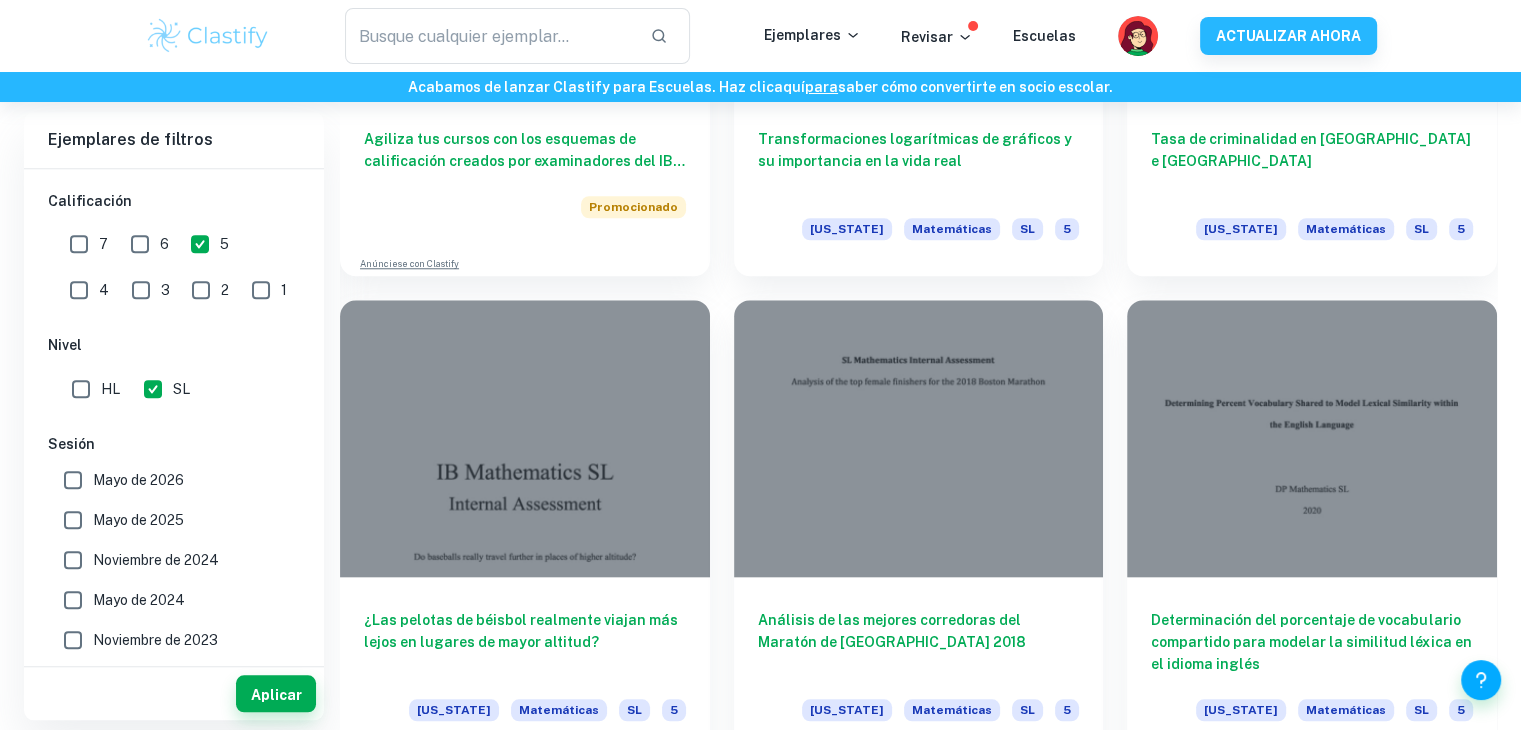 scroll, scrollTop: 1845, scrollLeft: 0, axis: vertical 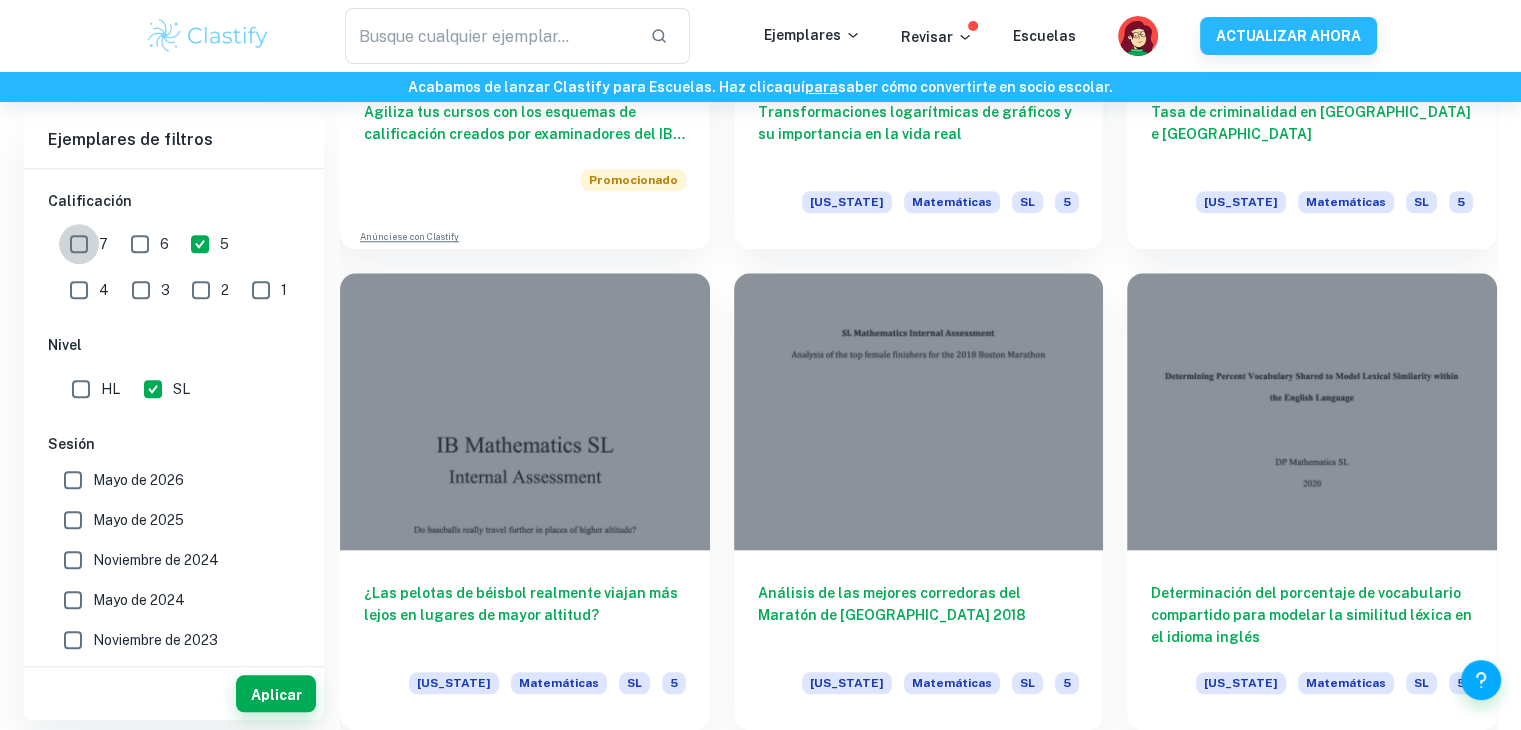 click on "7" at bounding box center (79, 244) 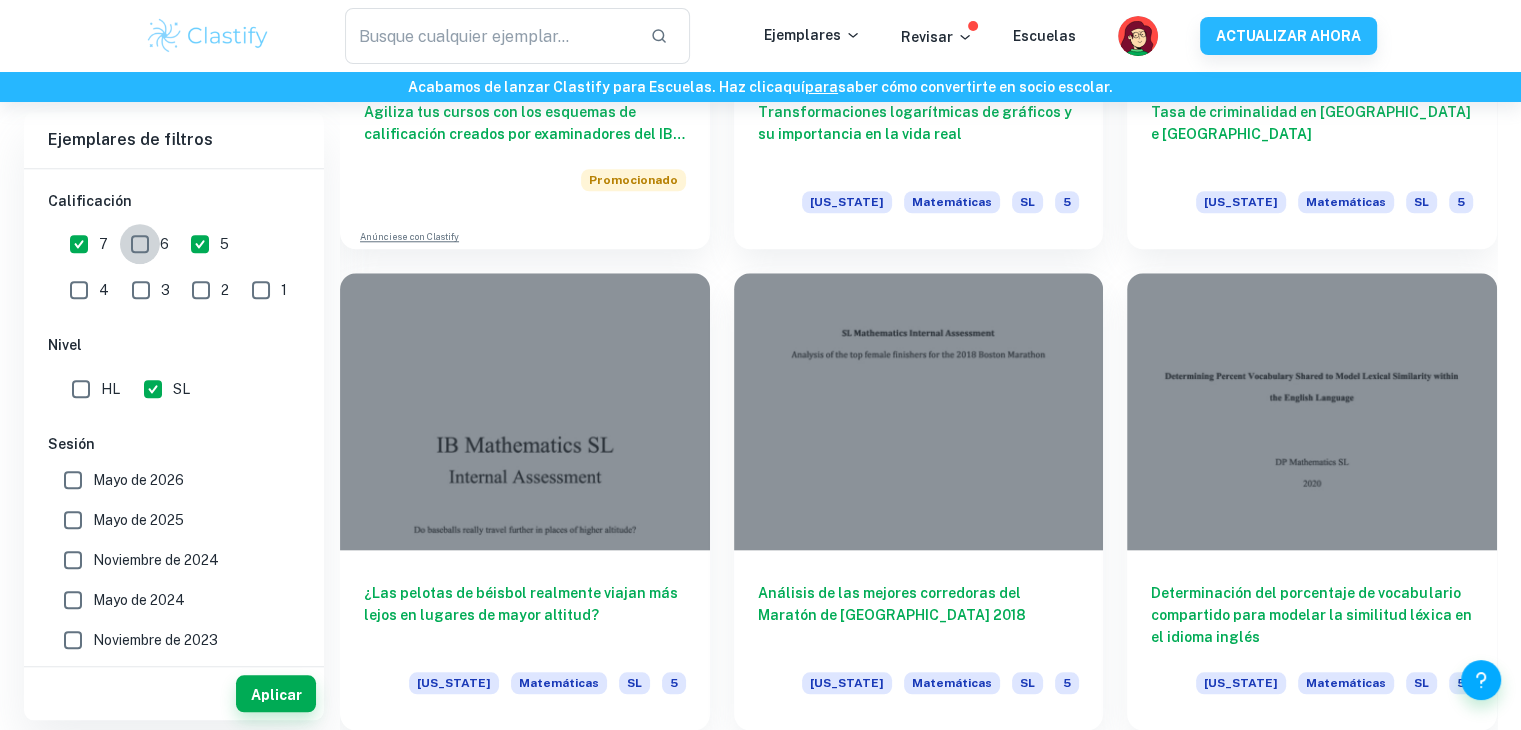 click on "6" at bounding box center [140, 244] 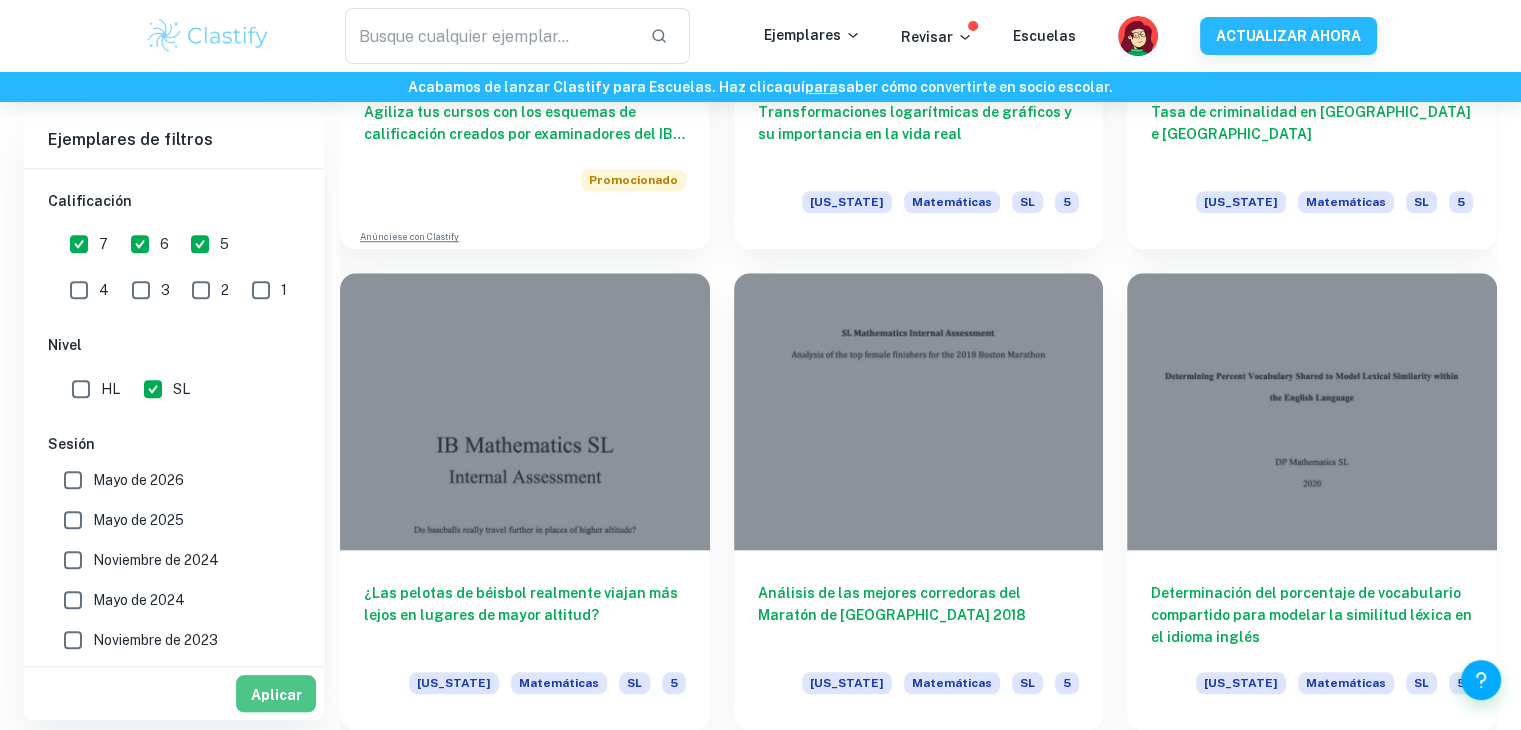click on "Aplicar" at bounding box center (276, 693) 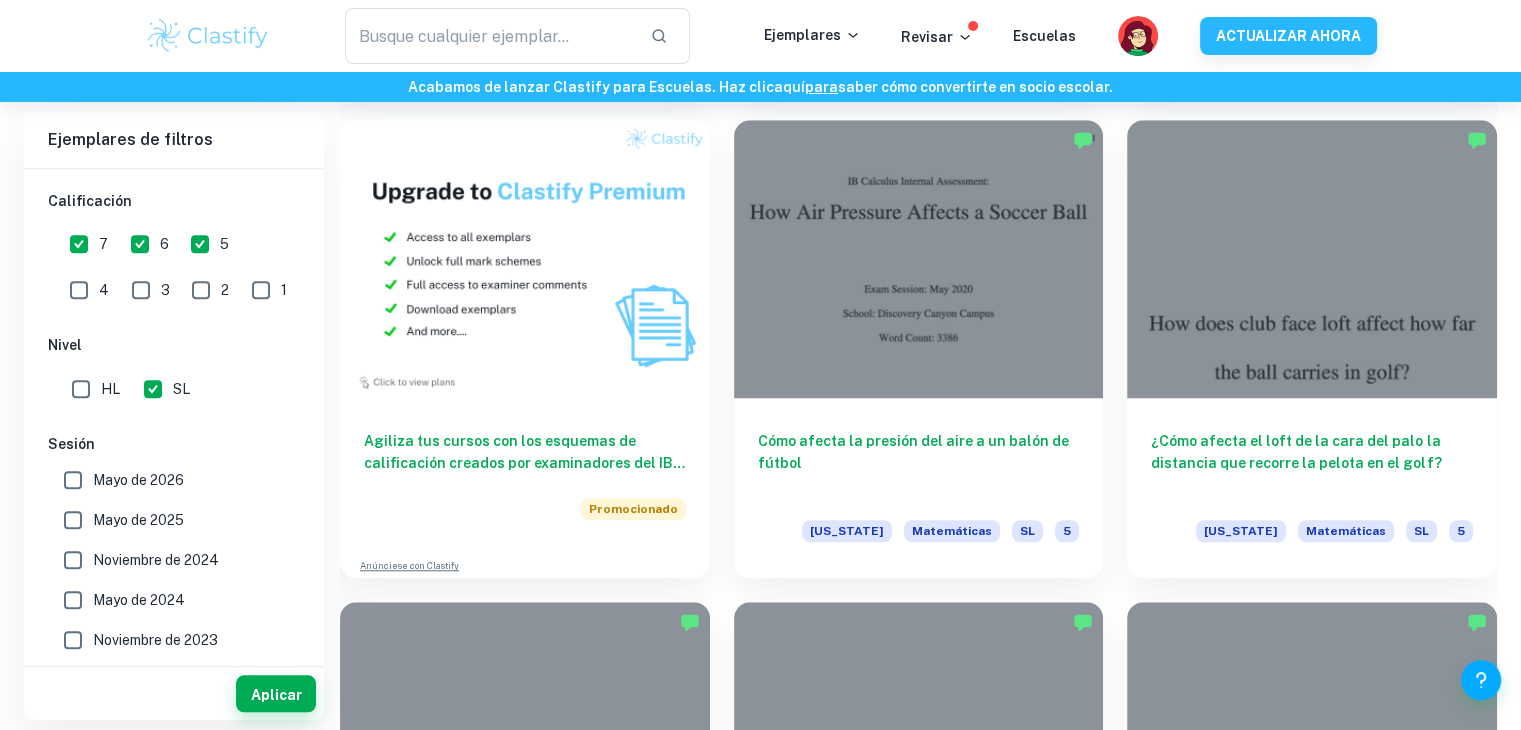 scroll, scrollTop: 1516, scrollLeft: 0, axis: vertical 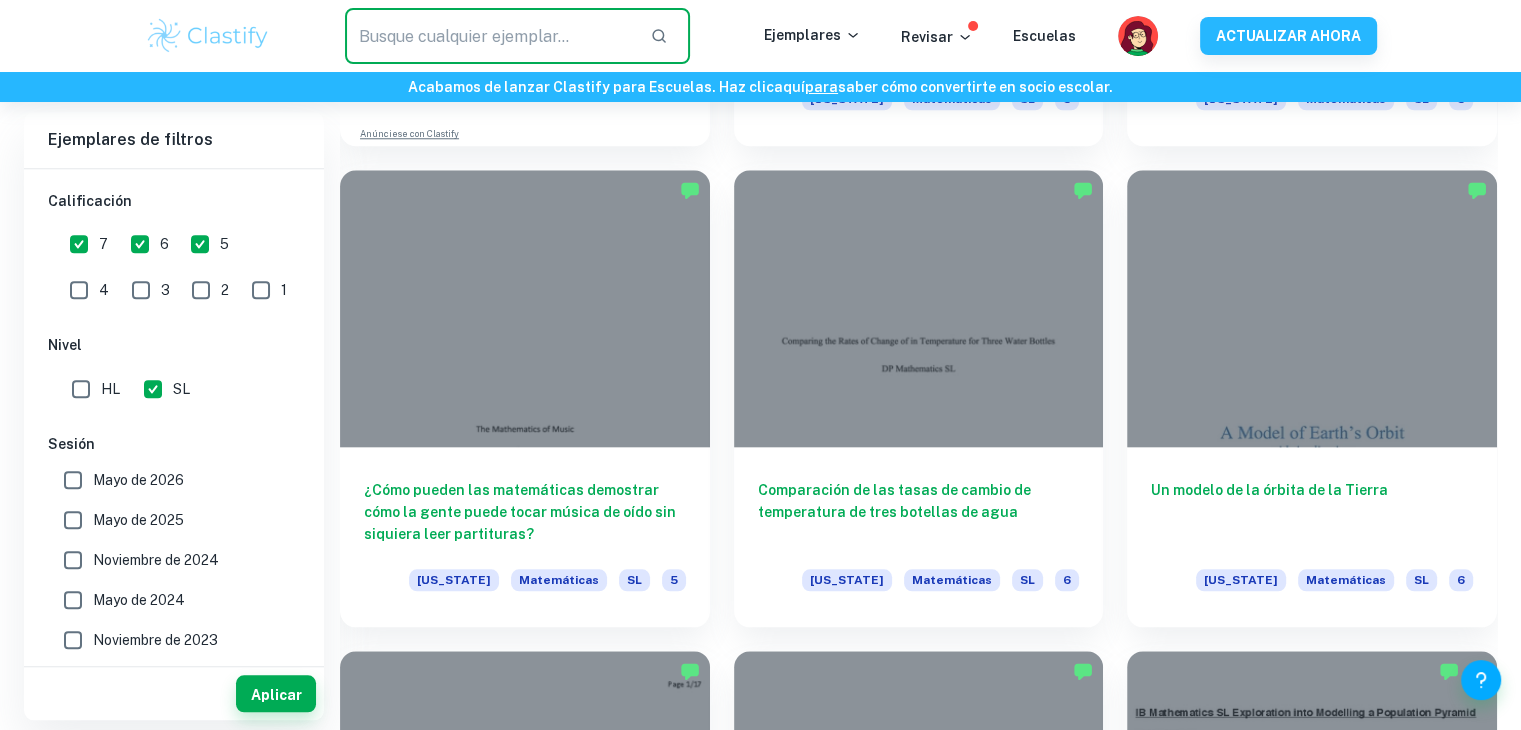 click at bounding box center (489, 36) 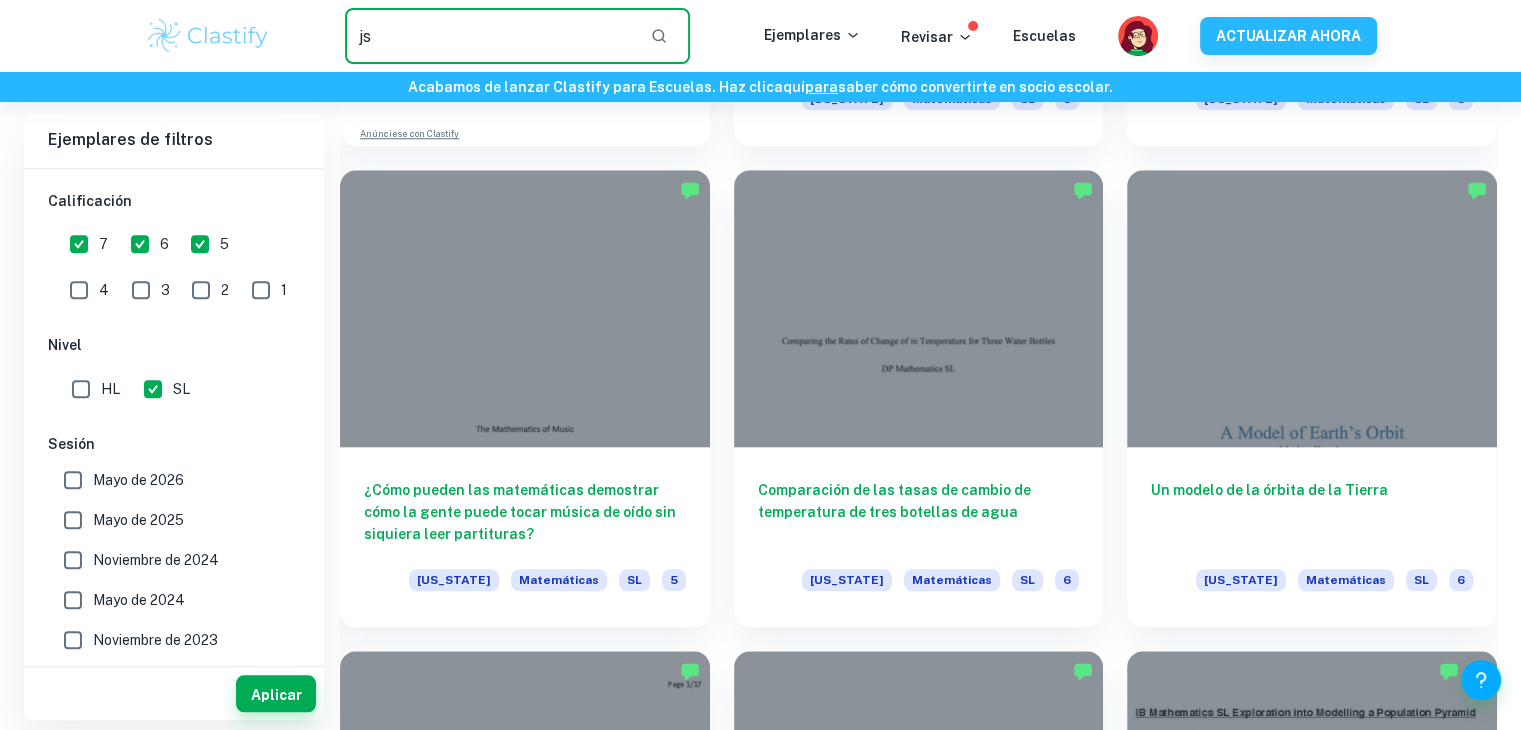 type on "j" 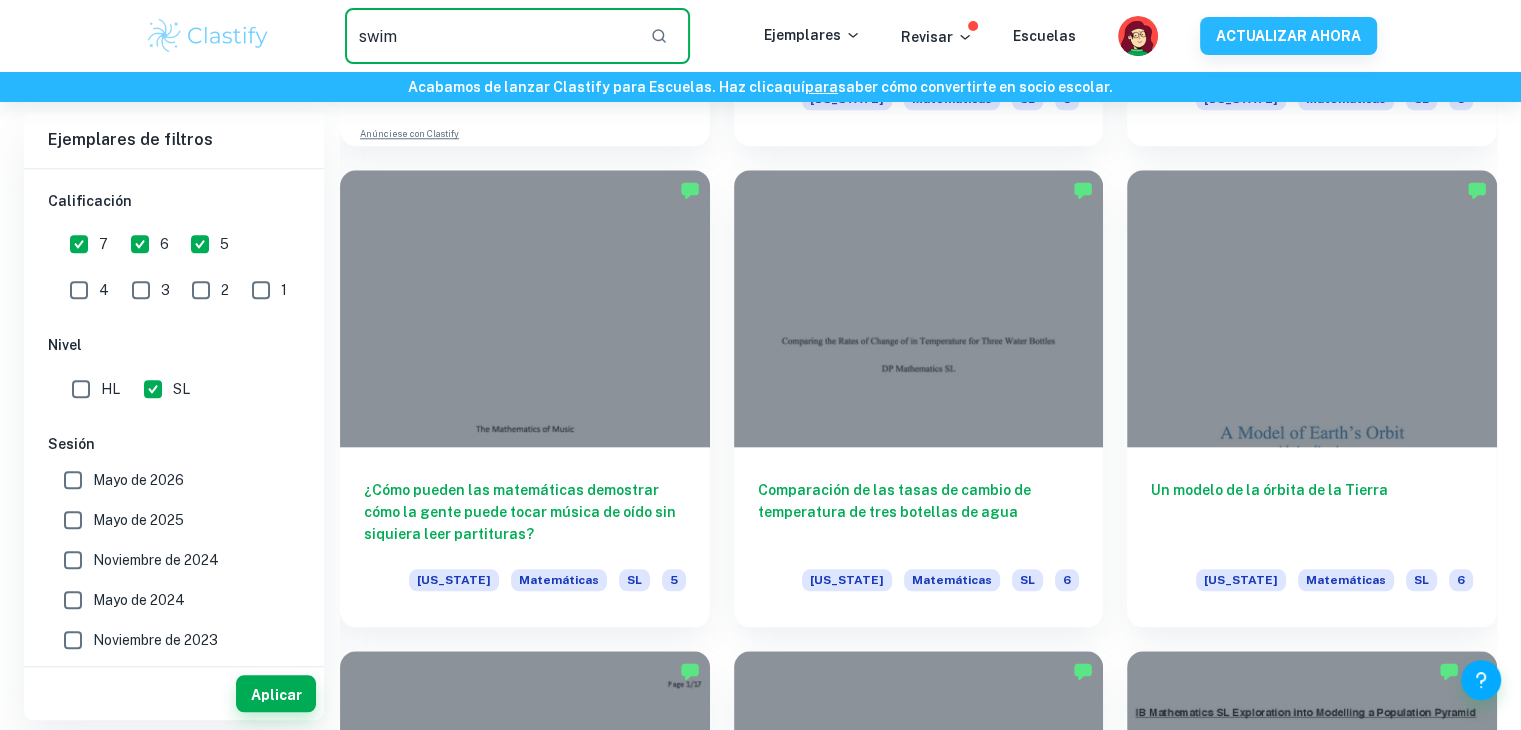 type on "swim" 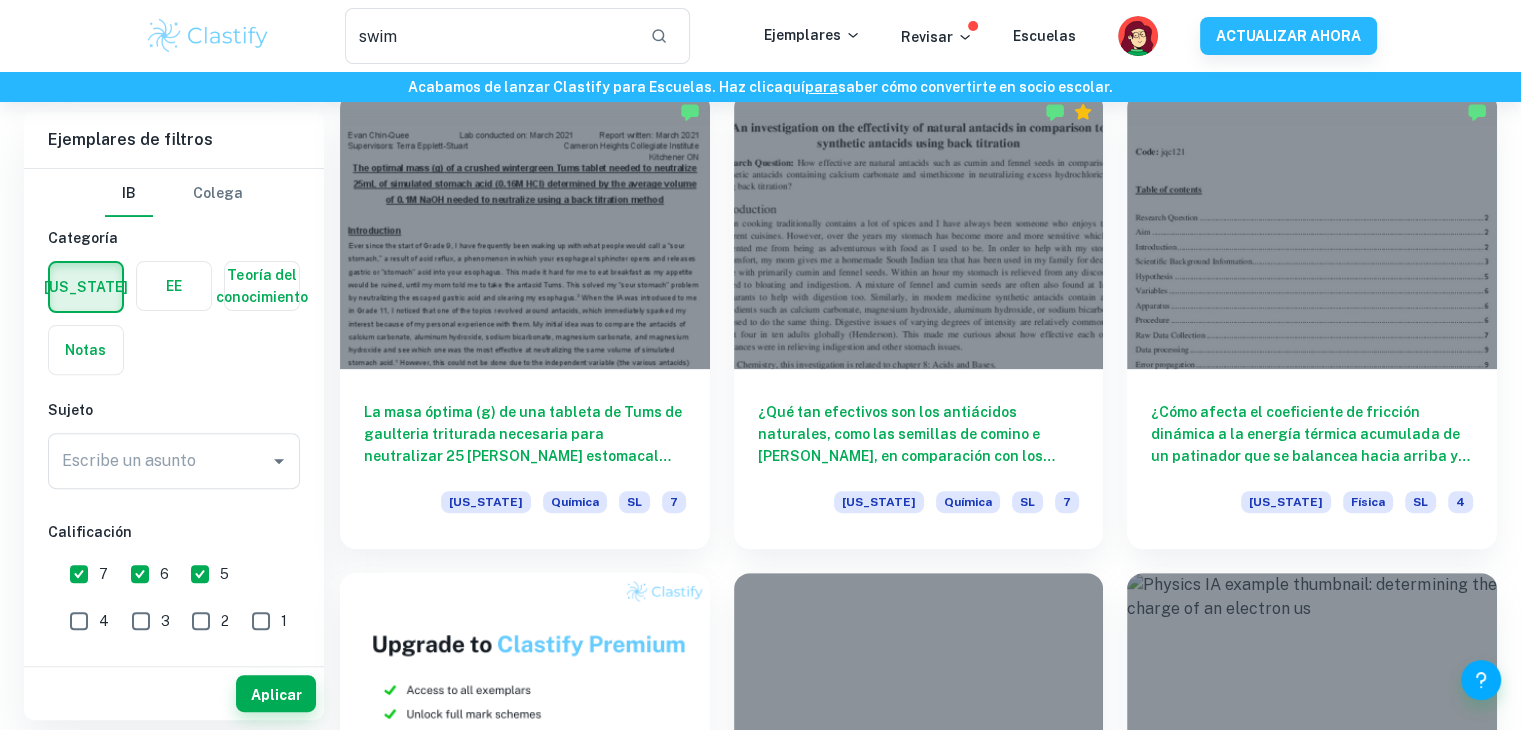 scroll, scrollTop: 606, scrollLeft: 0, axis: vertical 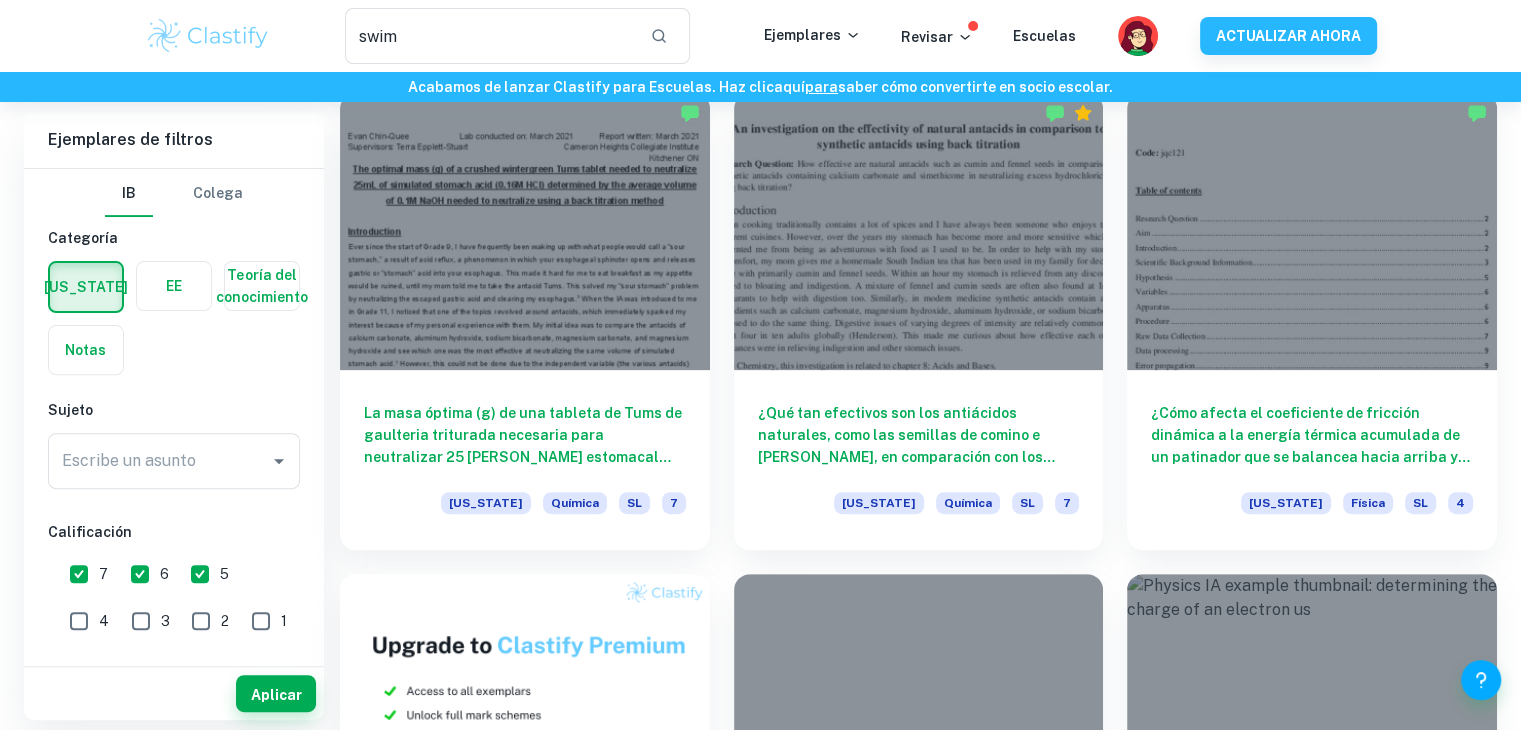 click on "¿Cómo afecta el coeficiente de fricción dinámica a la energía térmica acumulada de un patinador que se balancea hacia arriba y hacia abajo en una rampa de patinaje? [US_STATE] Física SL 4" at bounding box center (1300, 309) 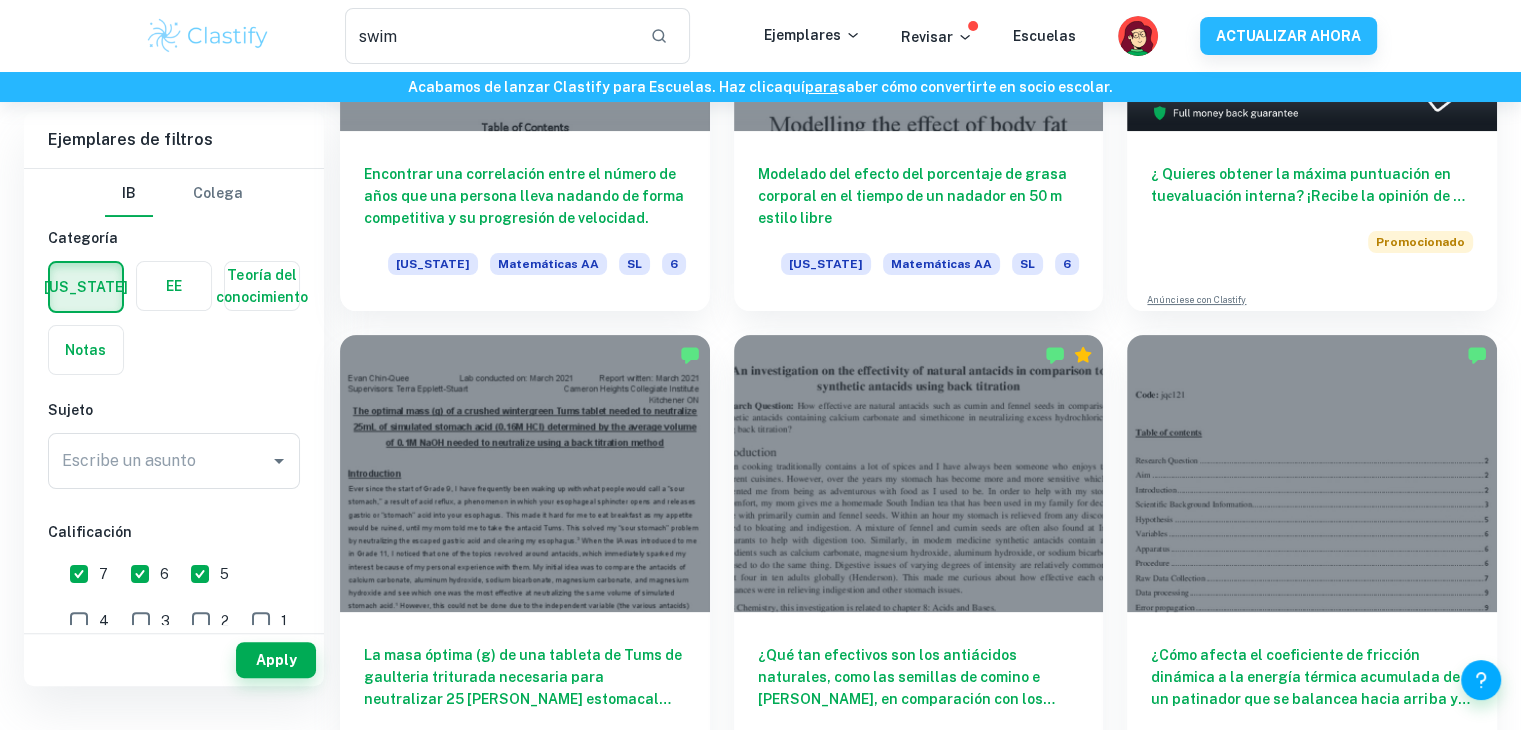 scroll, scrollTop: 0, scrollLeft: 0, axis: both 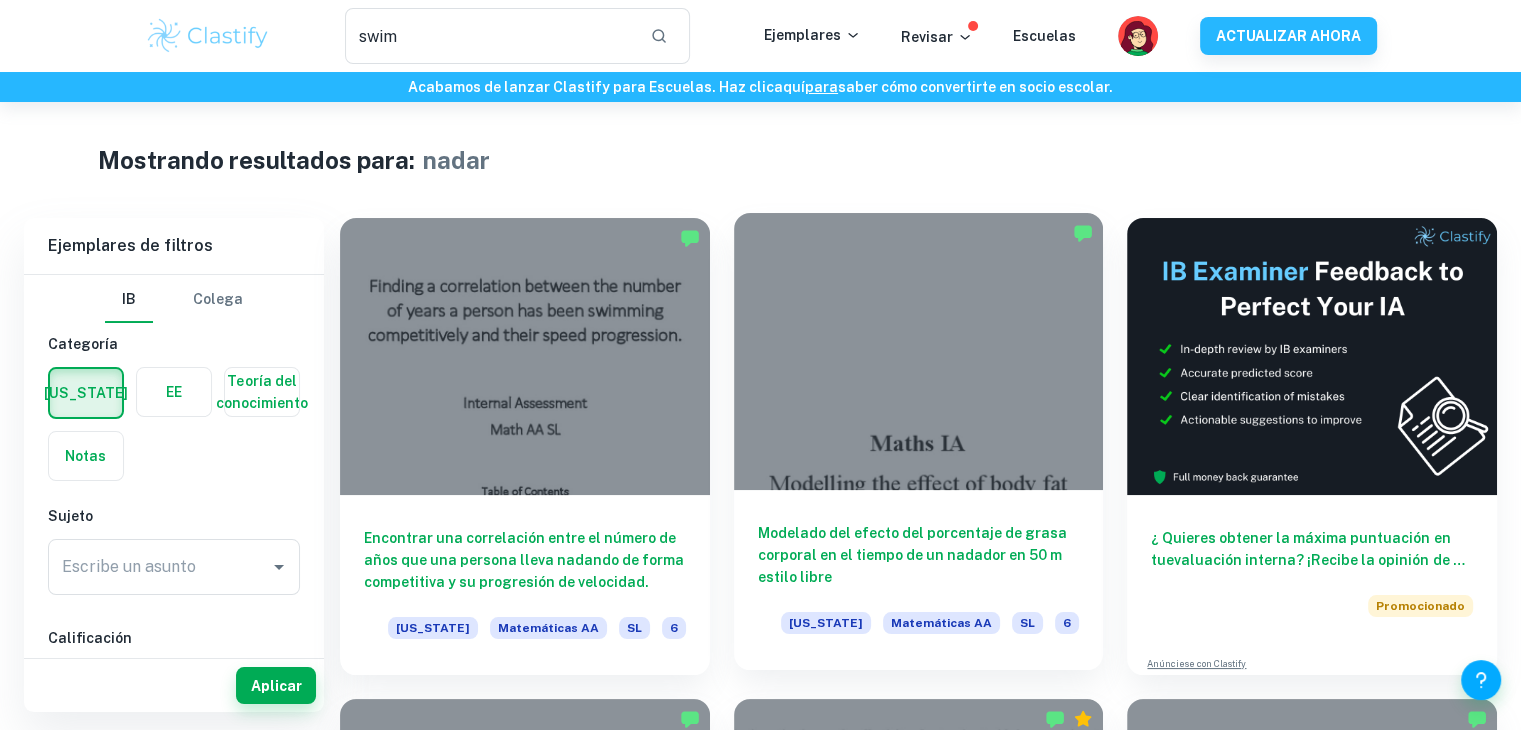 click at bounding box center (919, 351) 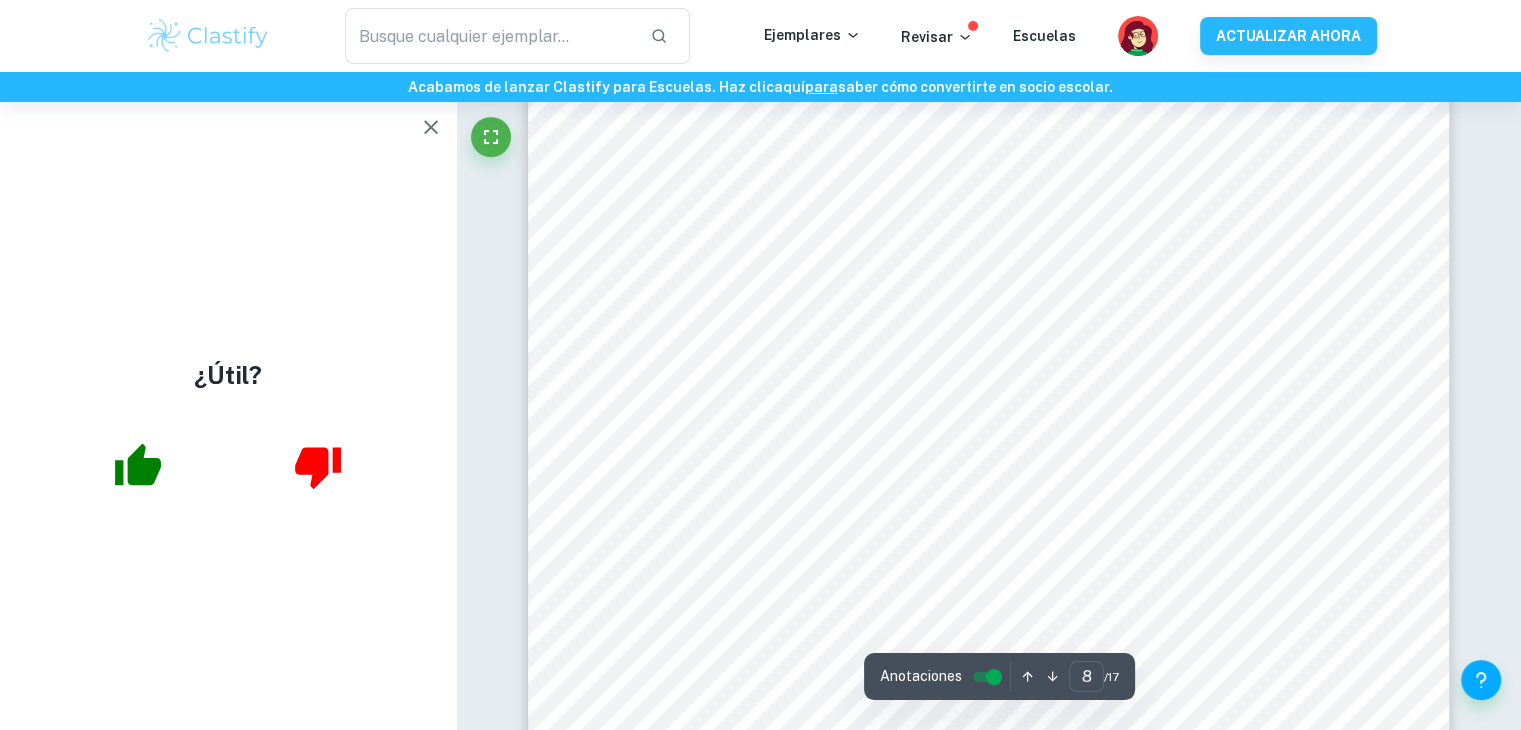 scroll, scrollTop: 10265, scrollLeft: 0, axis: vertical 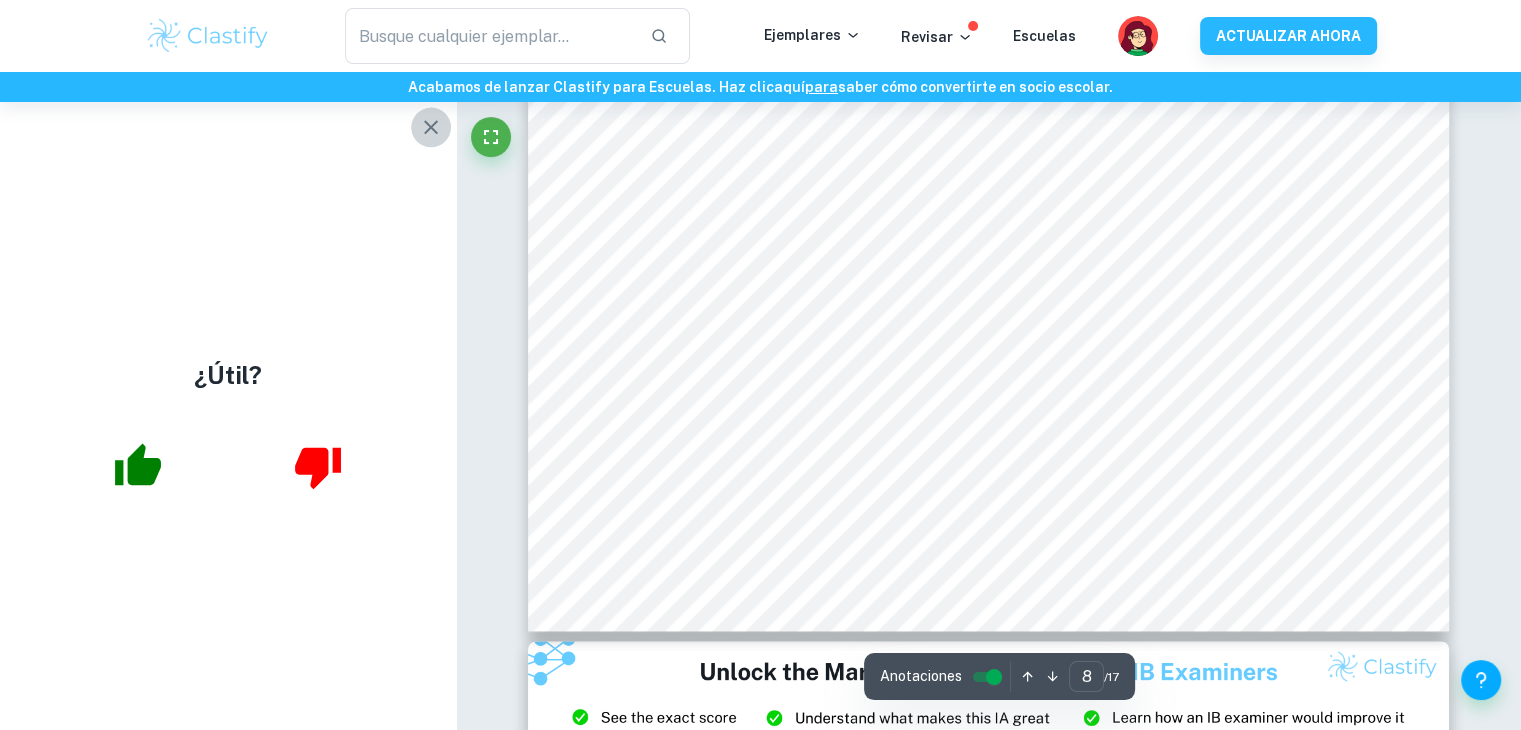 click 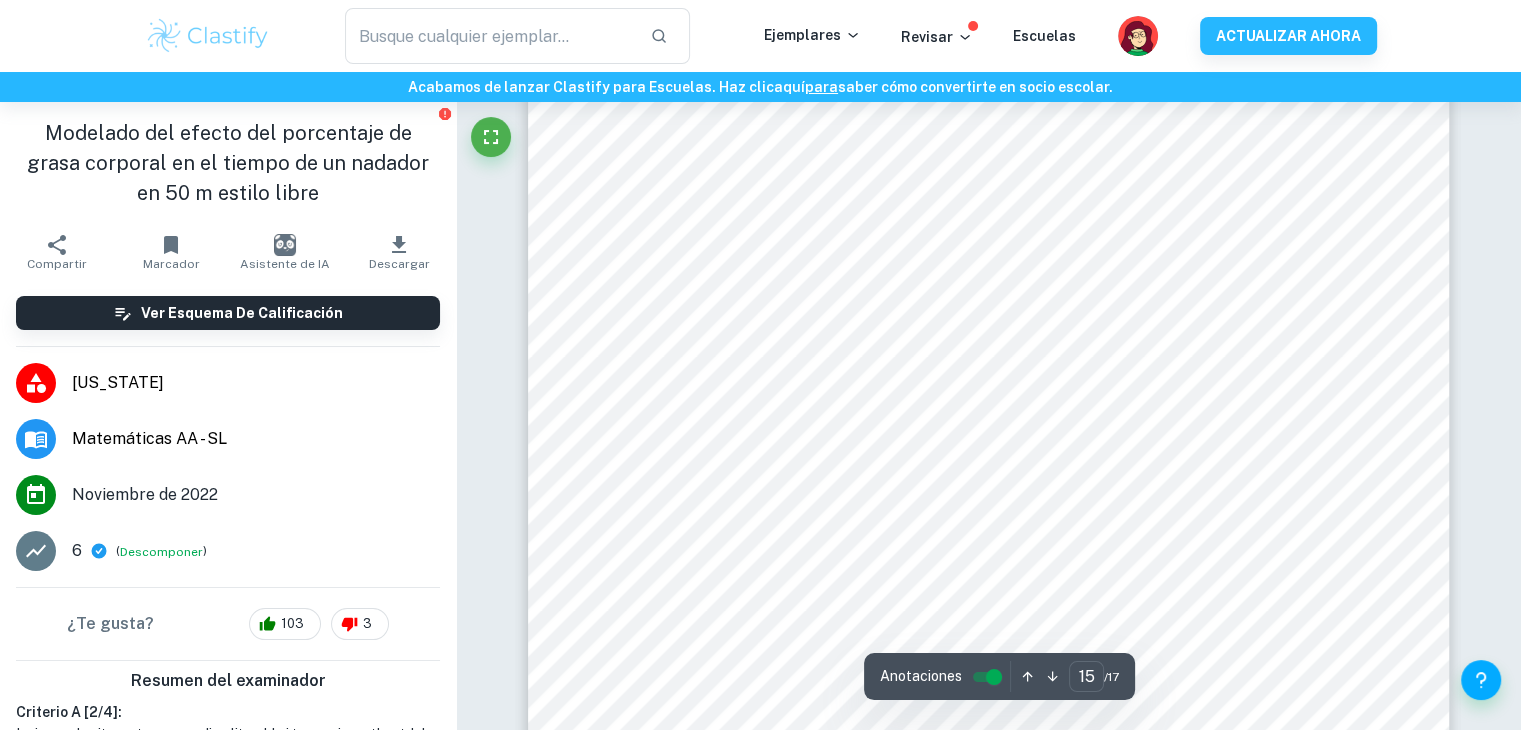 scroll, scrollTop: 19280, scrollLeft: 0, axis: vertical 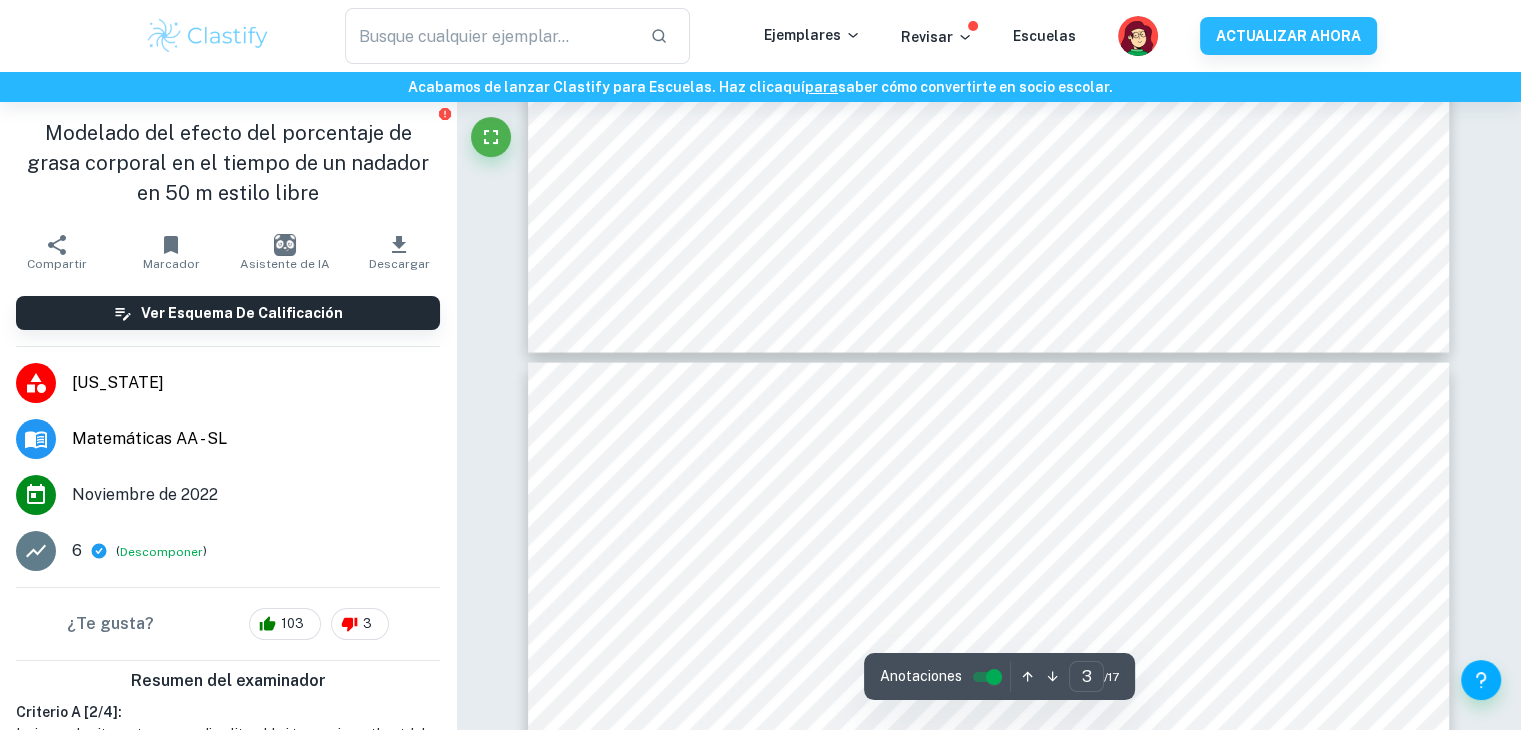 type on "4" 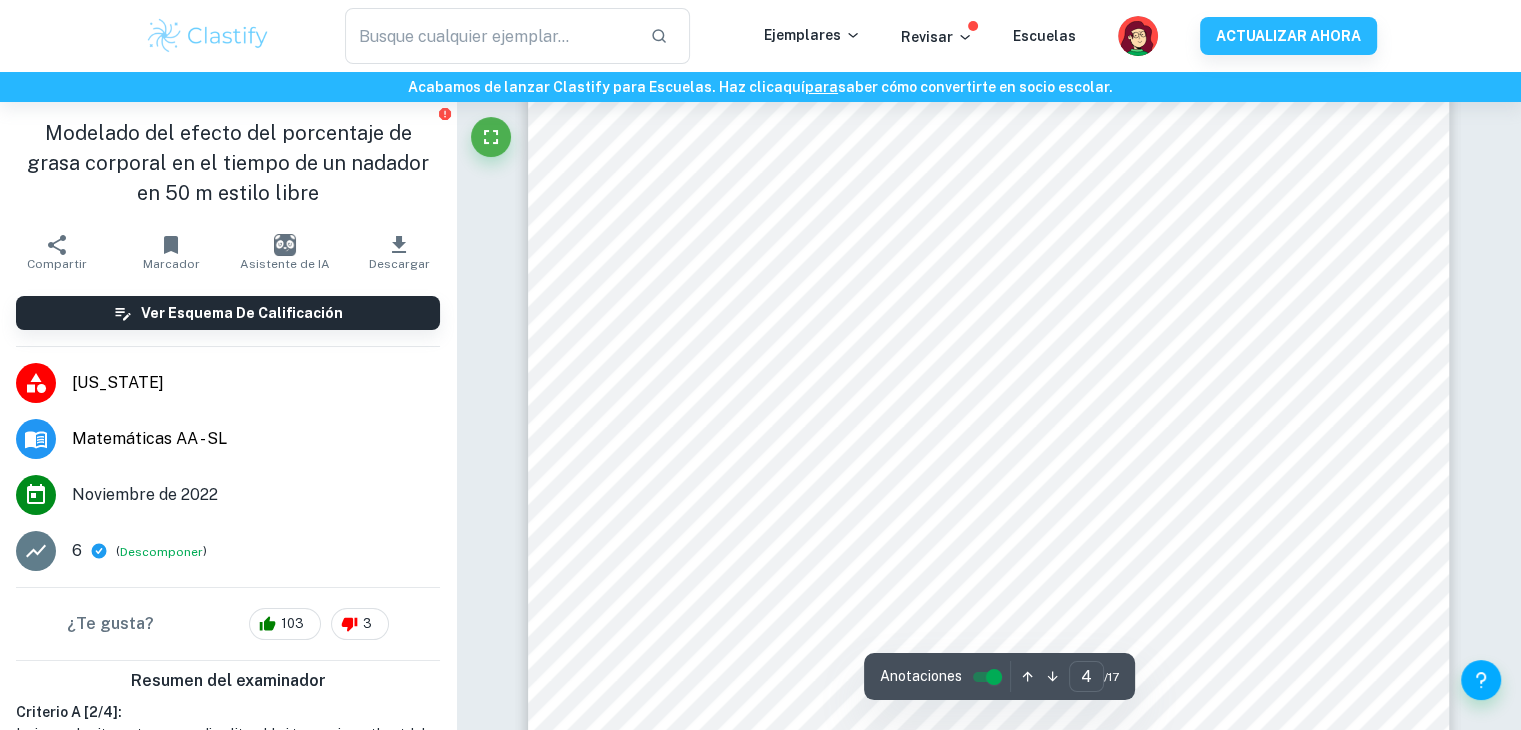 scroll, scrollTop: 4701, scrollLeft: 0, axis: vertical 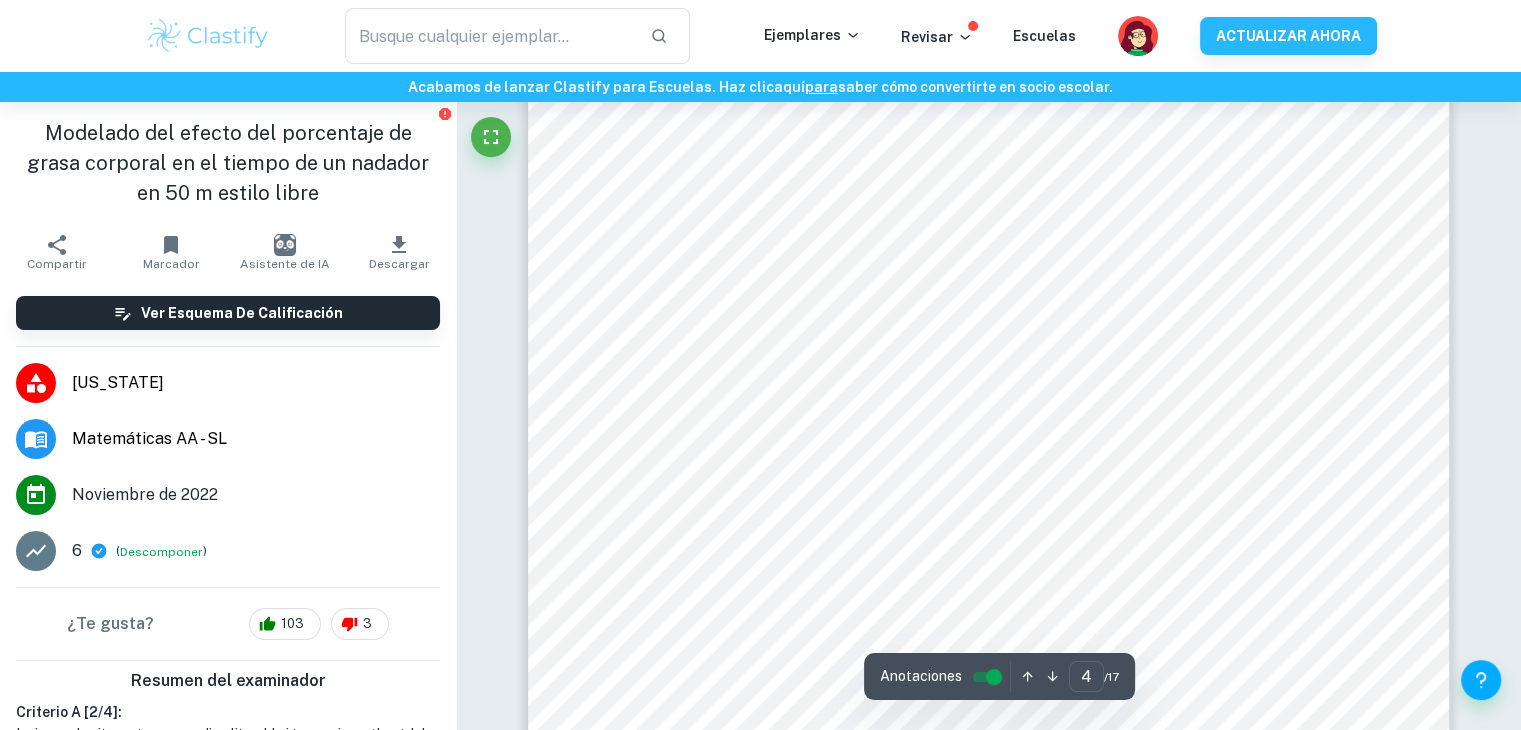 click on "Valoramos tu privacidad Utilizamos cookies para mejorar tu experiencia de navegación, mostrarte anuncios o contenido personalizados y analizar nuestro tráfico. Al hacer clic en "Aceptar todo", consientes el uso de cookies.  Política de cookies   Personalizar   Rechazar todo   Aceptar todo   Personalizar las preferencias de consentimiento   Utilizamos cookies para ayudarle a navegar eficientemente y realizar ciertas funciones. A continuación, encontrará información detallada sobre todas las cookies en cada categoría de consentimiento. Las cookies clasificadas como "Necesarias" se almacenan en su navegador, ya que son esenciales para habilitar las funcionalidades básicas del sitio.  Mostrar más Para obtener más información sobre cómo funcionan las cookies de terceros de Google y cómo manejan sus datos, consulte:  Política de privacidad de Google   Necesario Siempre activo Funcional Analítica Actuación Anuncio Sin categorizar Rechazar todo   Guardar mis preferencias   Aceptar todo ​ Revisar" at bounding box center (760, -4336) 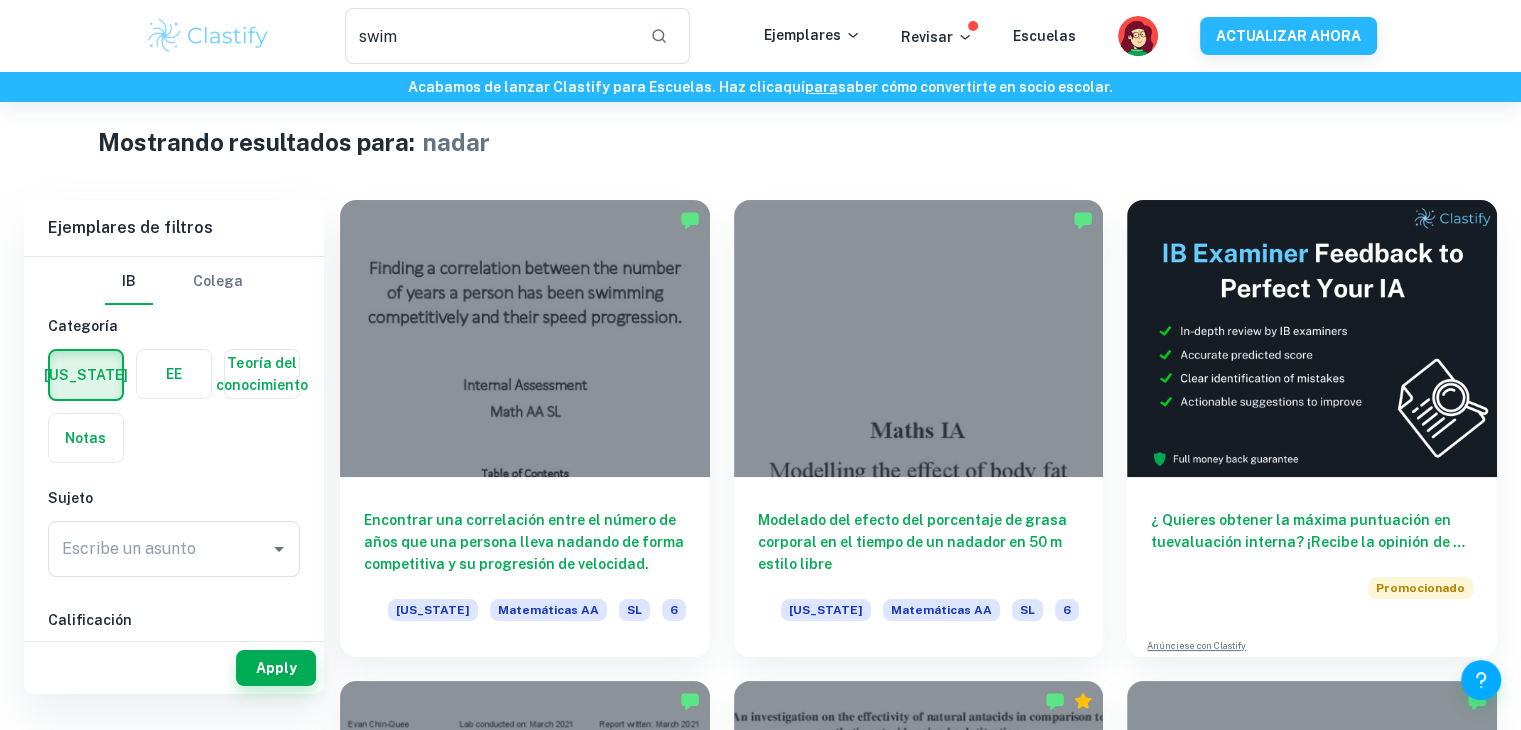 scroll, scrollTop: 0, scrollLeft: 0, axis: both 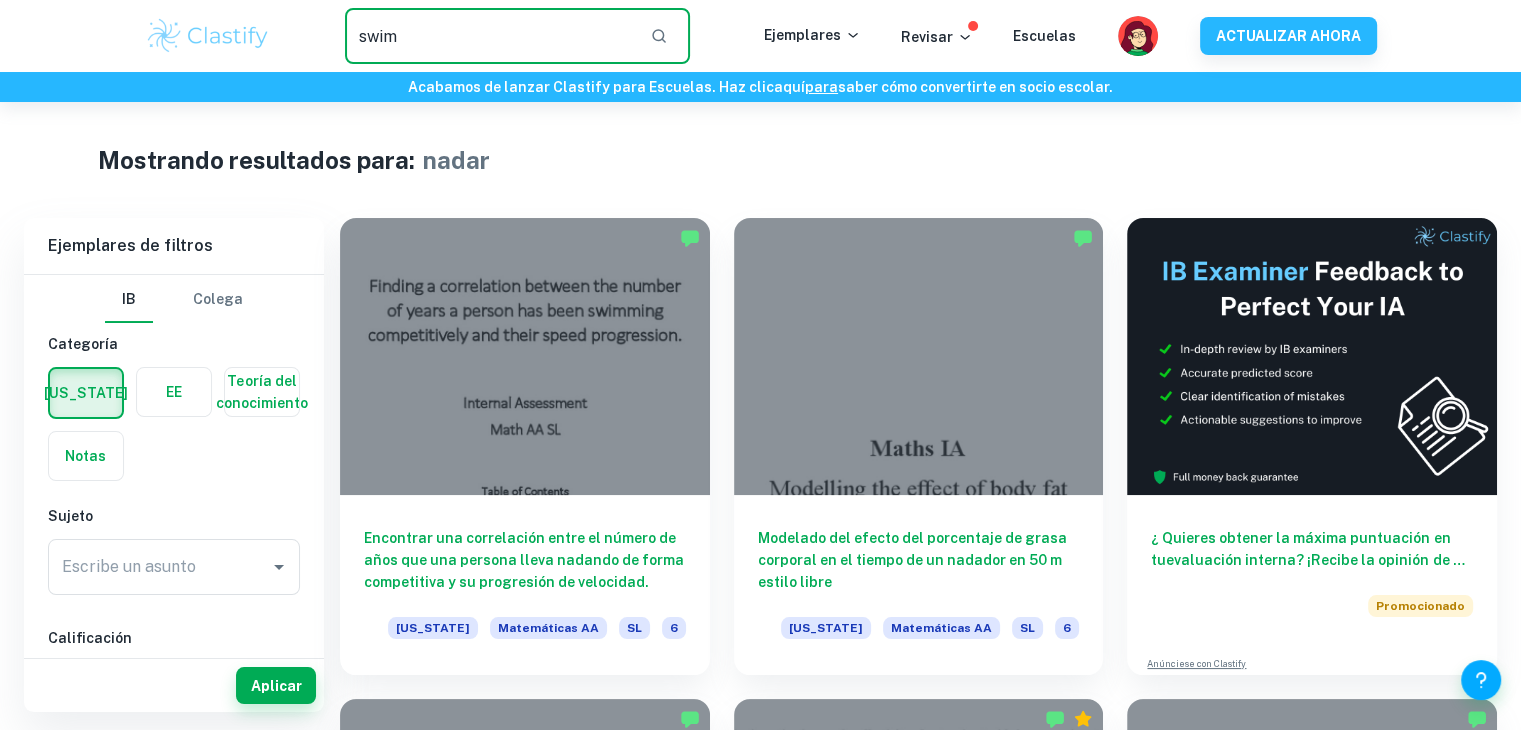 click on "swim" at bounding box center [489, 36] 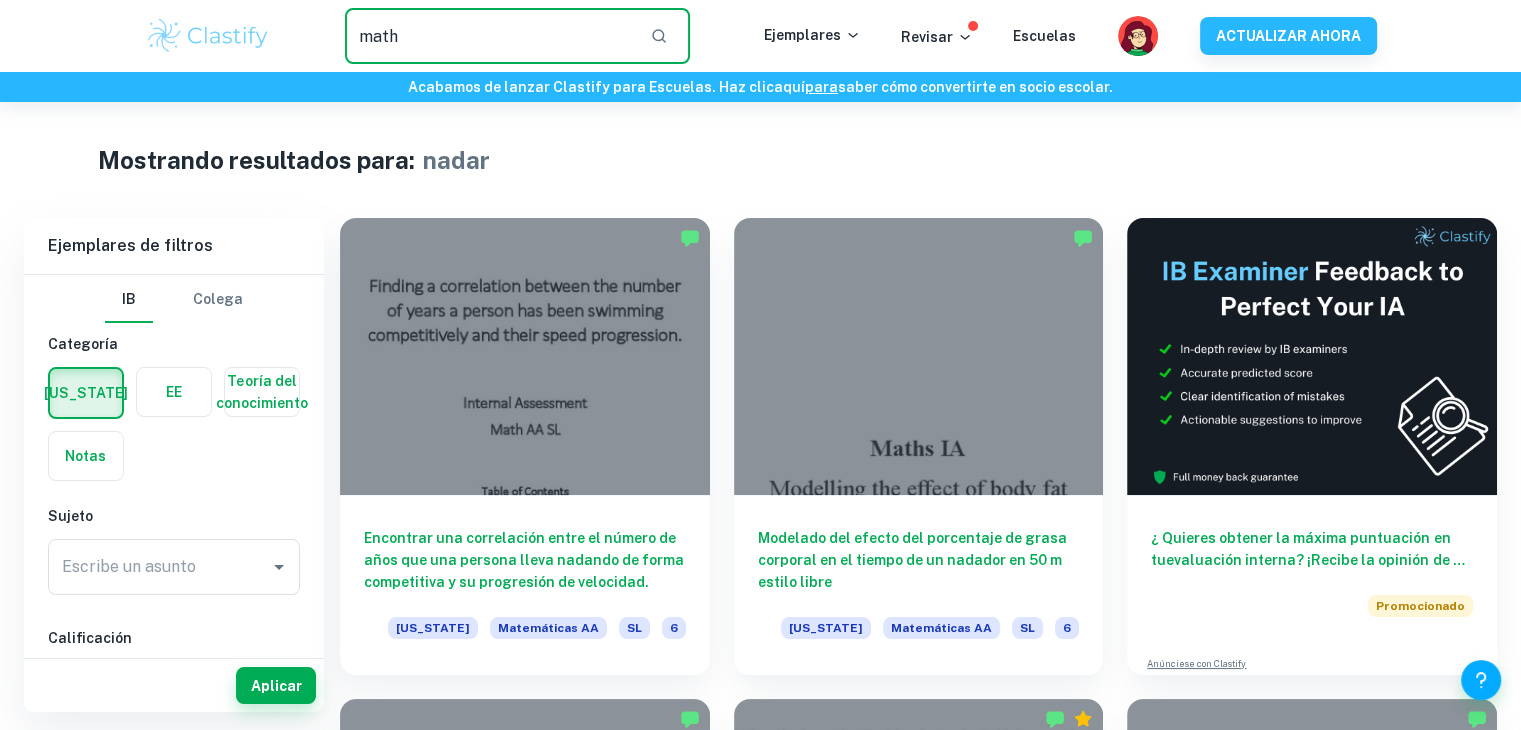 type on "math" 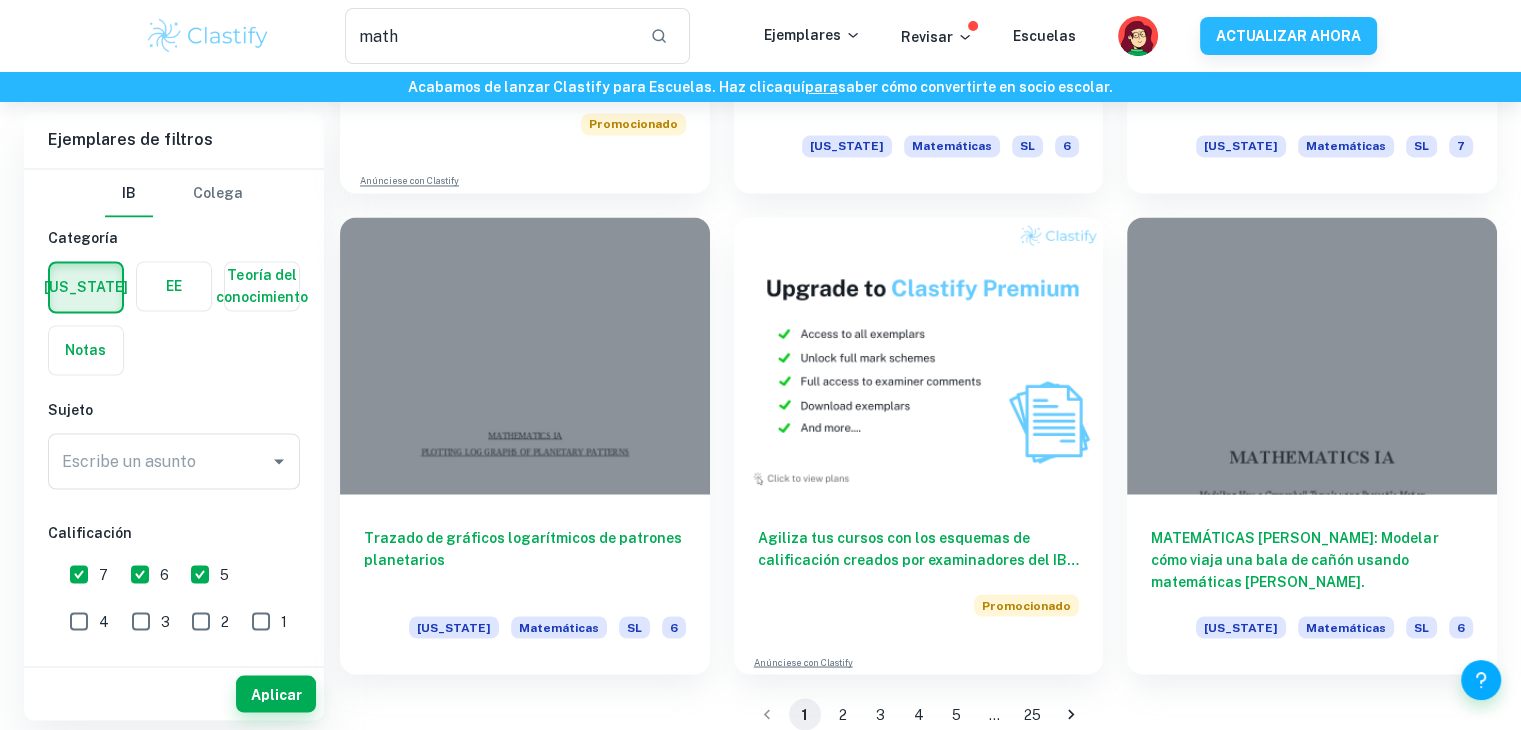 scroll, scrollTop: 3368, scrollLeft: 0, axis: vertical 